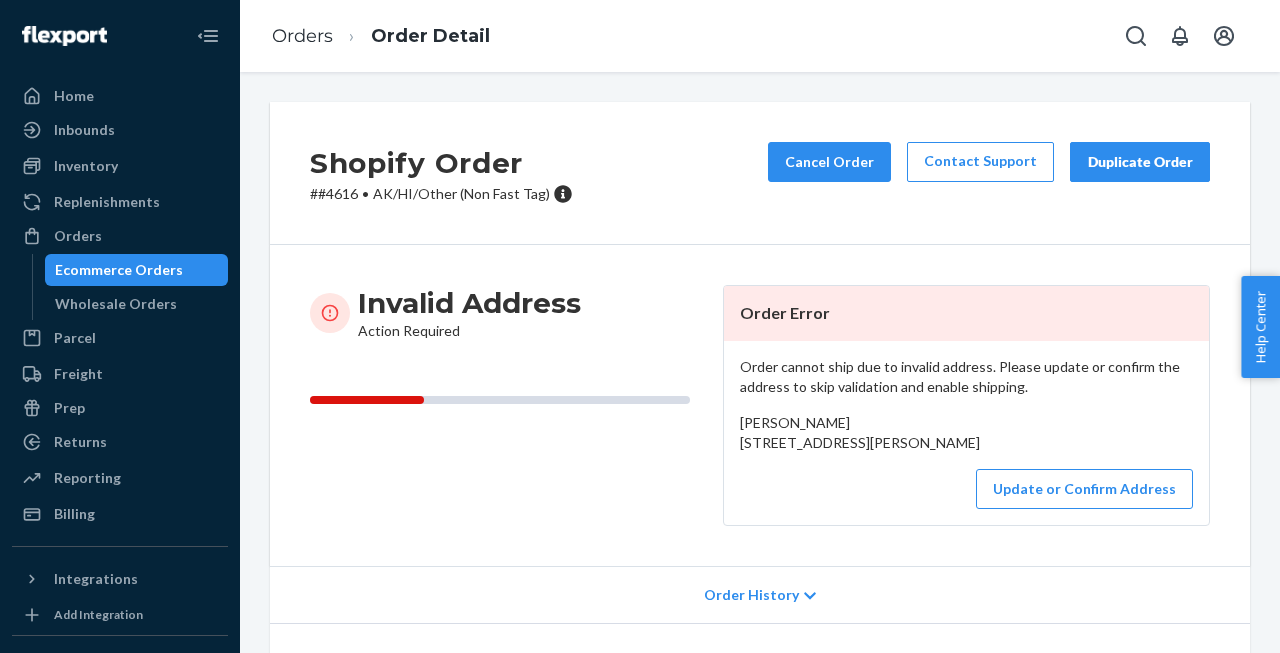 scroll, scrollTop: 0, scrollLeft: 0, axis: both 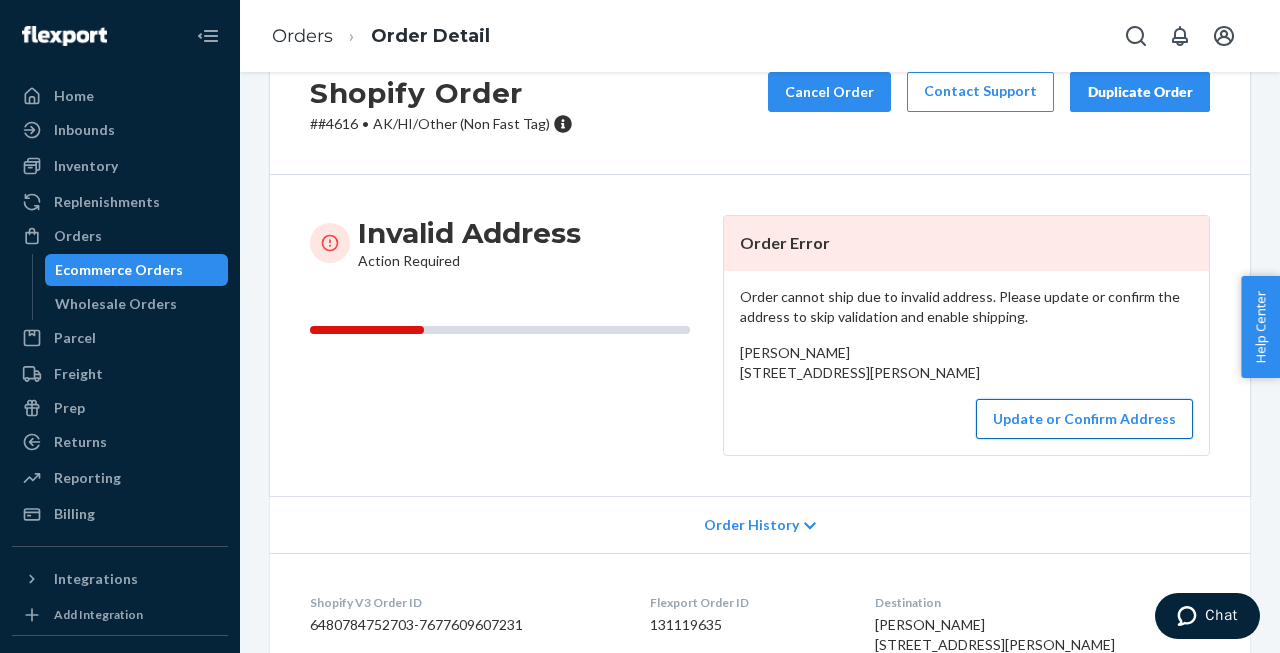 click on "Update or Confirm Address" at bounding box center (1084, 419) 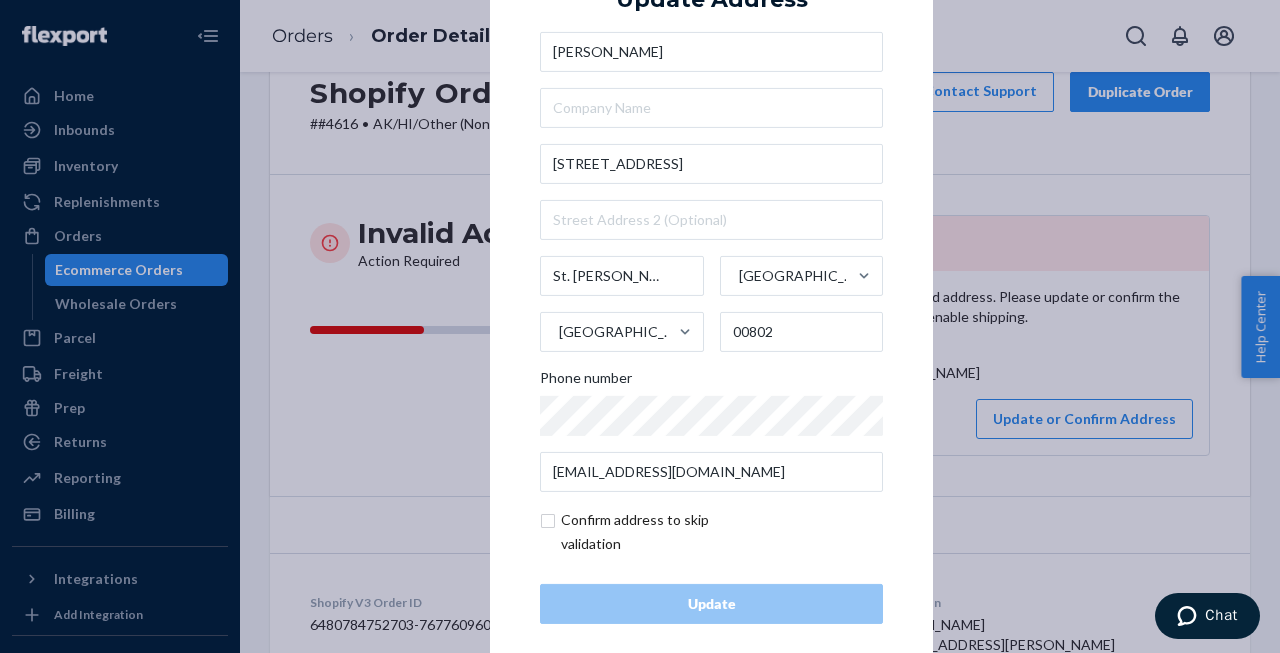 scroll, scrollTop: 51, scrollLeft: 0, axis: vertical 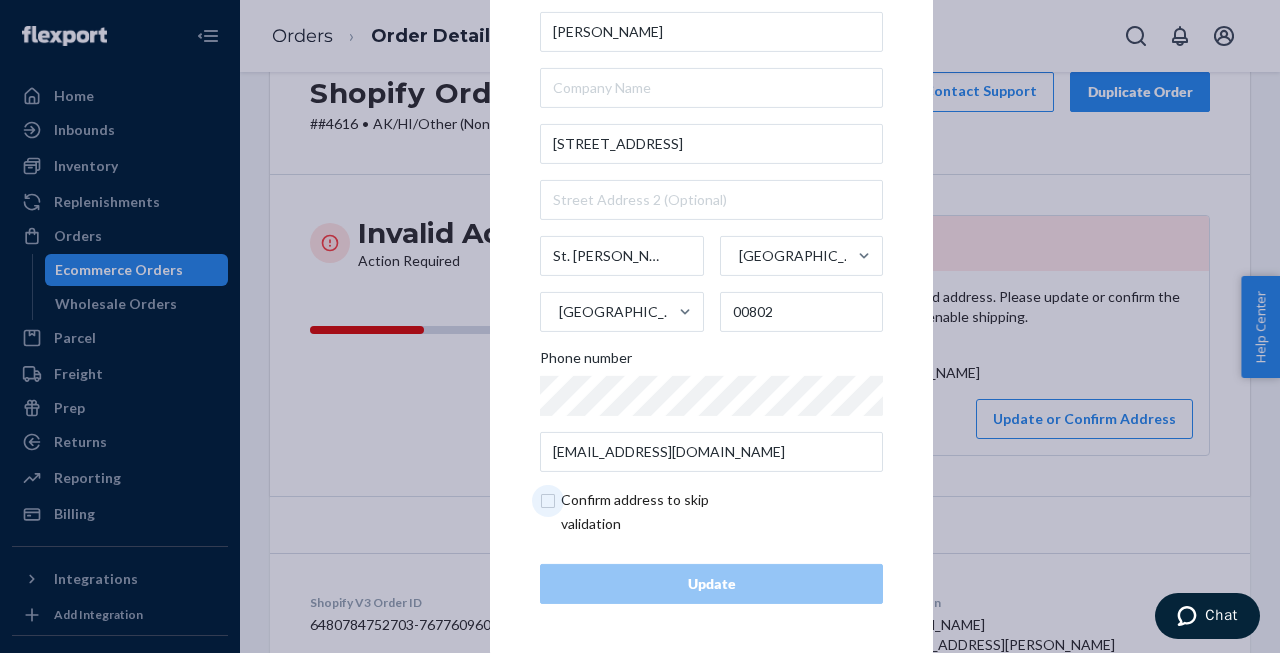 click at bounding box center (656, 512) 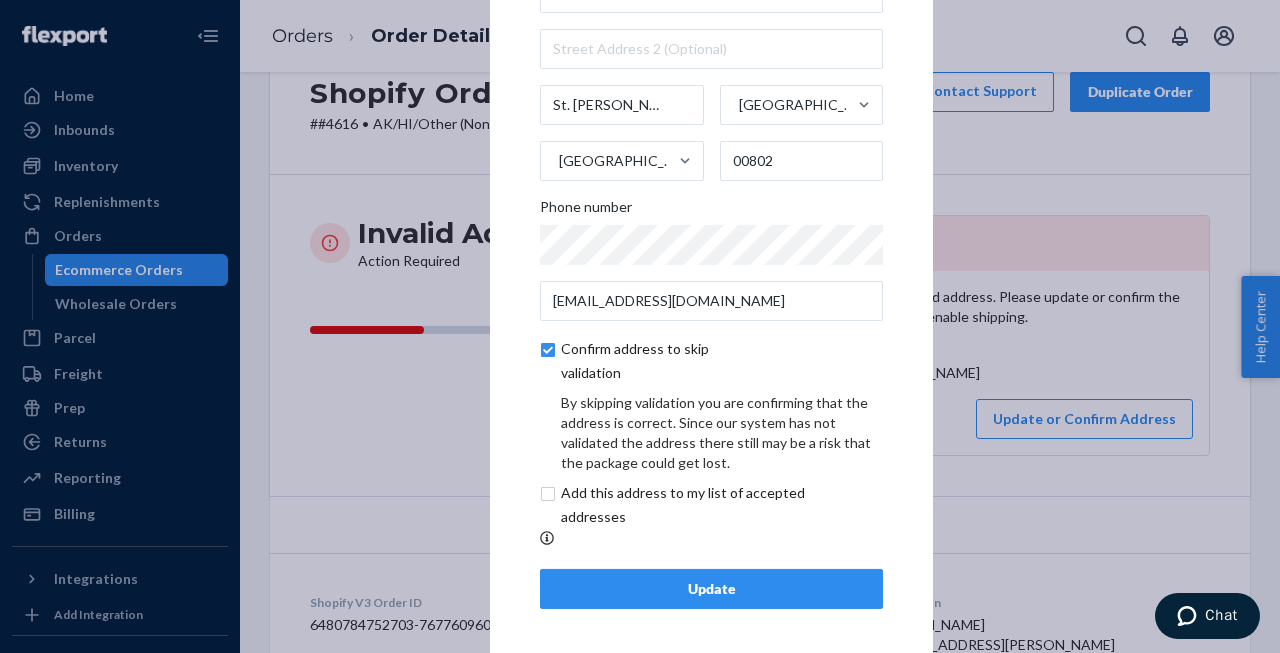 scroll, scrollTop: 135, scrollLeft: 0, axis: vertical 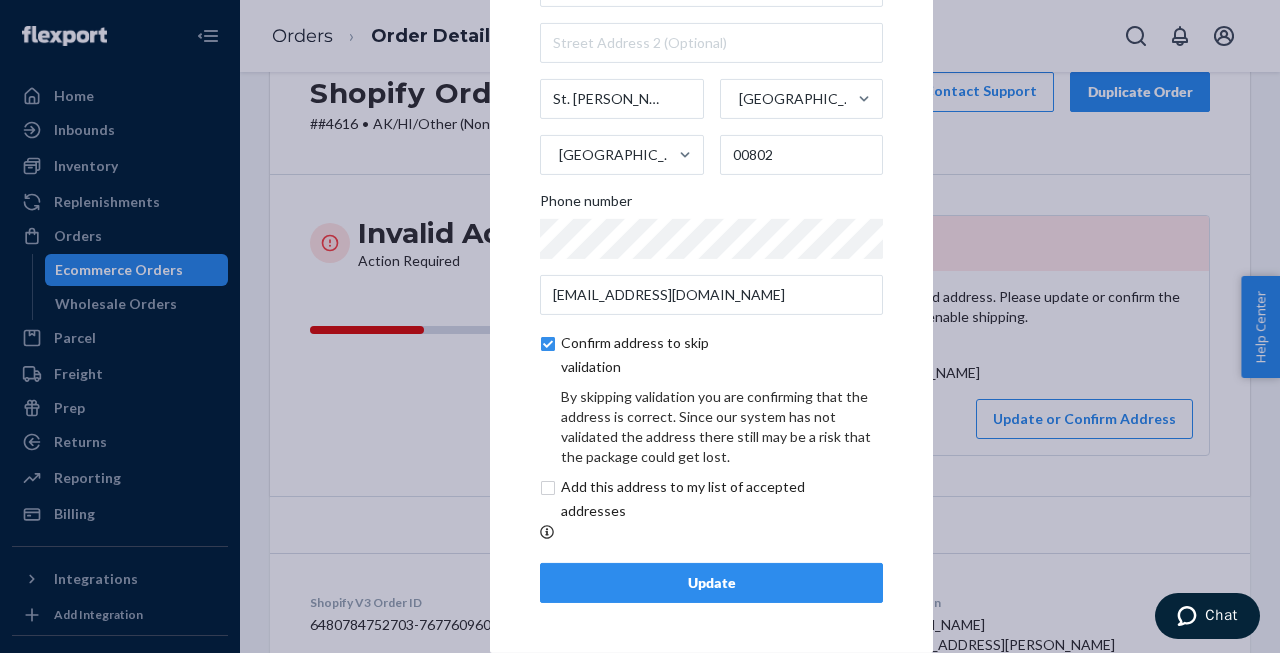 click on "Update" at bounding box center (711, 583) 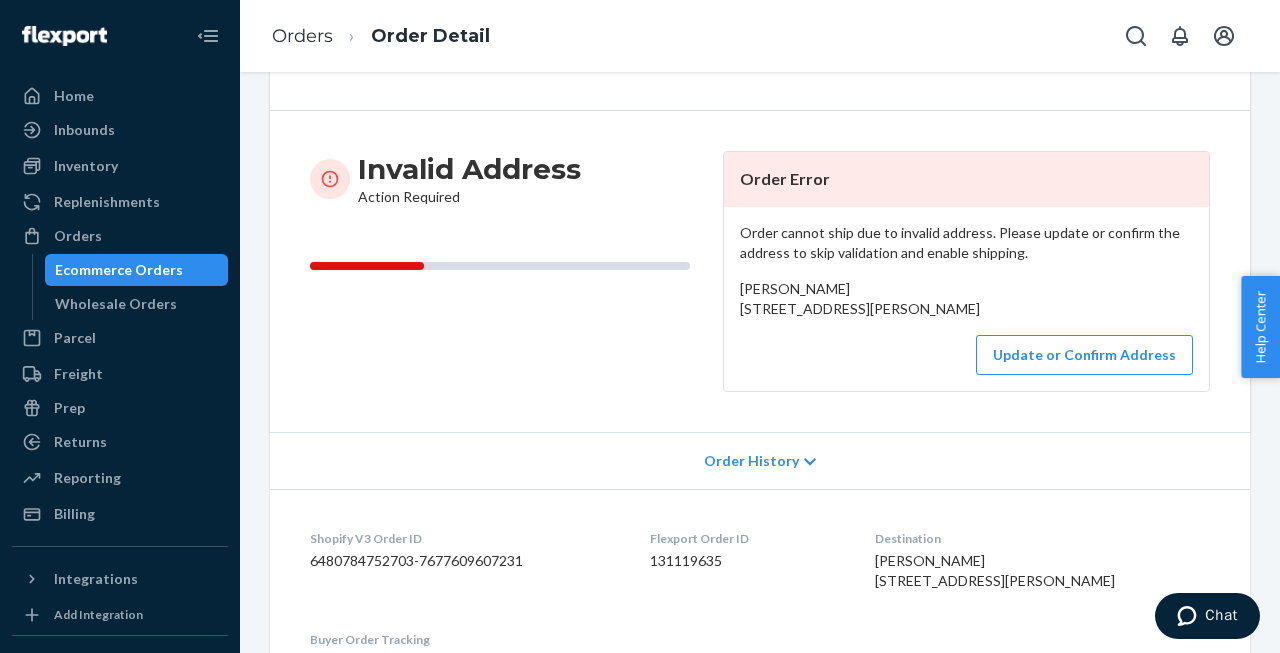 scroll, scrollTop: 0, scrollLeft: 0, axis: both 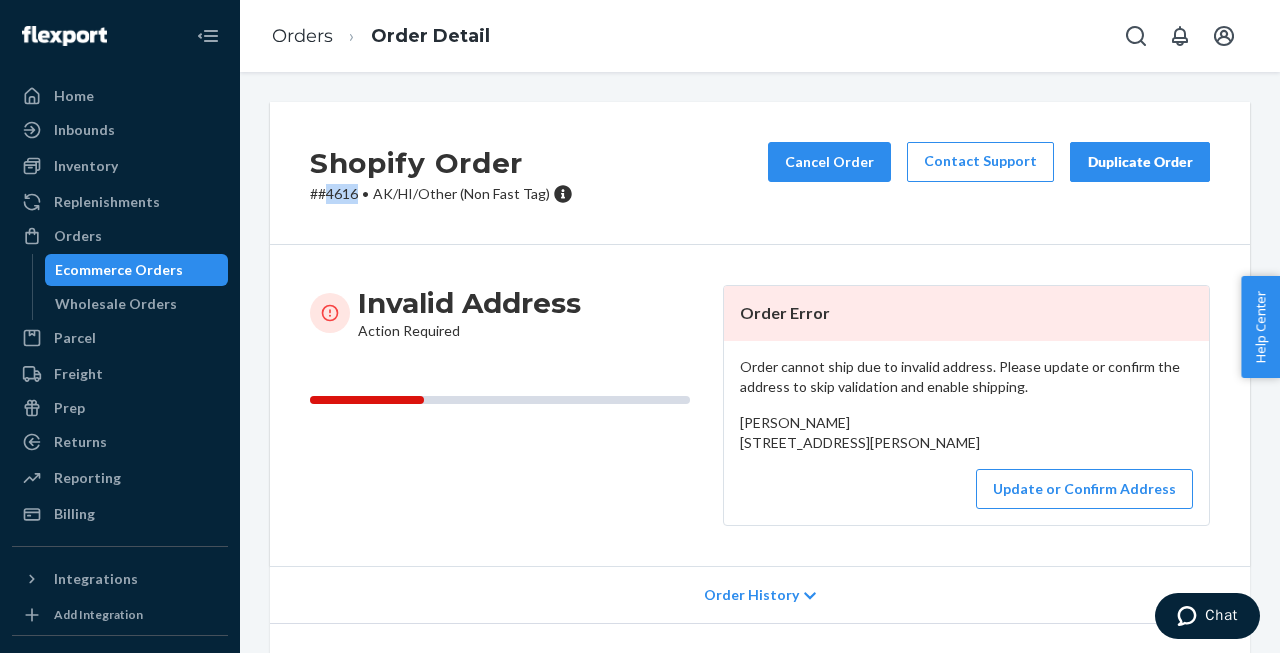 drag, startPoint x: 359, startPoint y: 195, endPoint x: 324, endPoint y: 194, distance: 35.014282 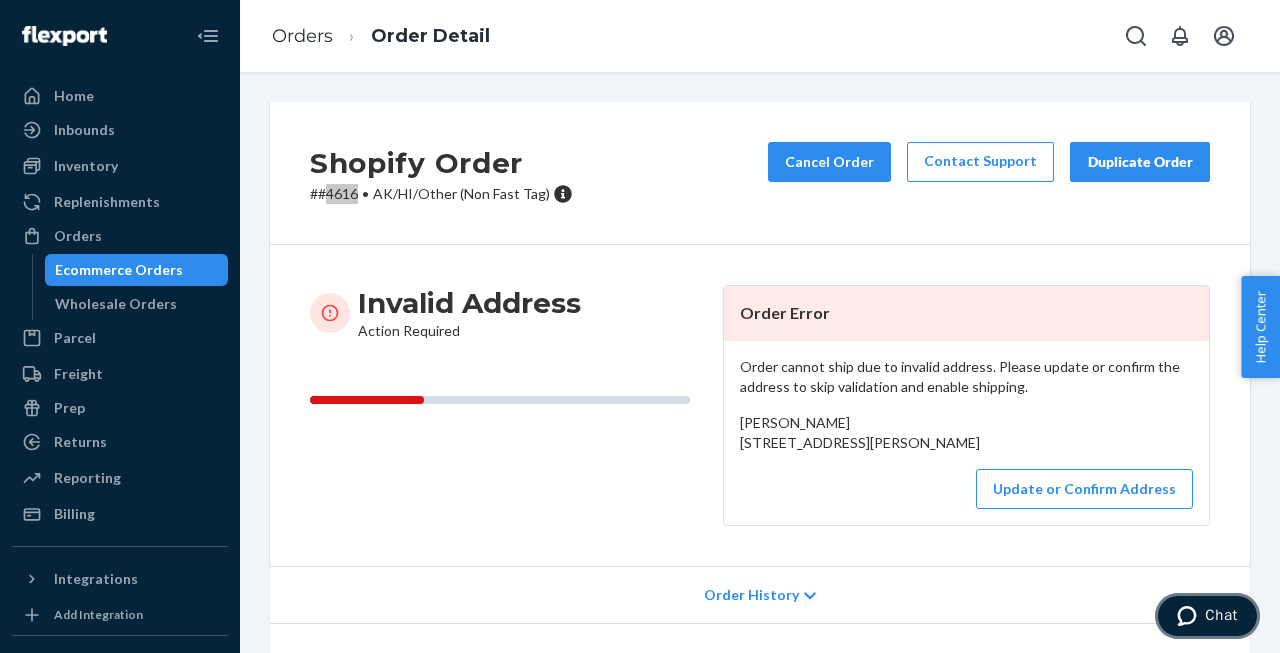 click 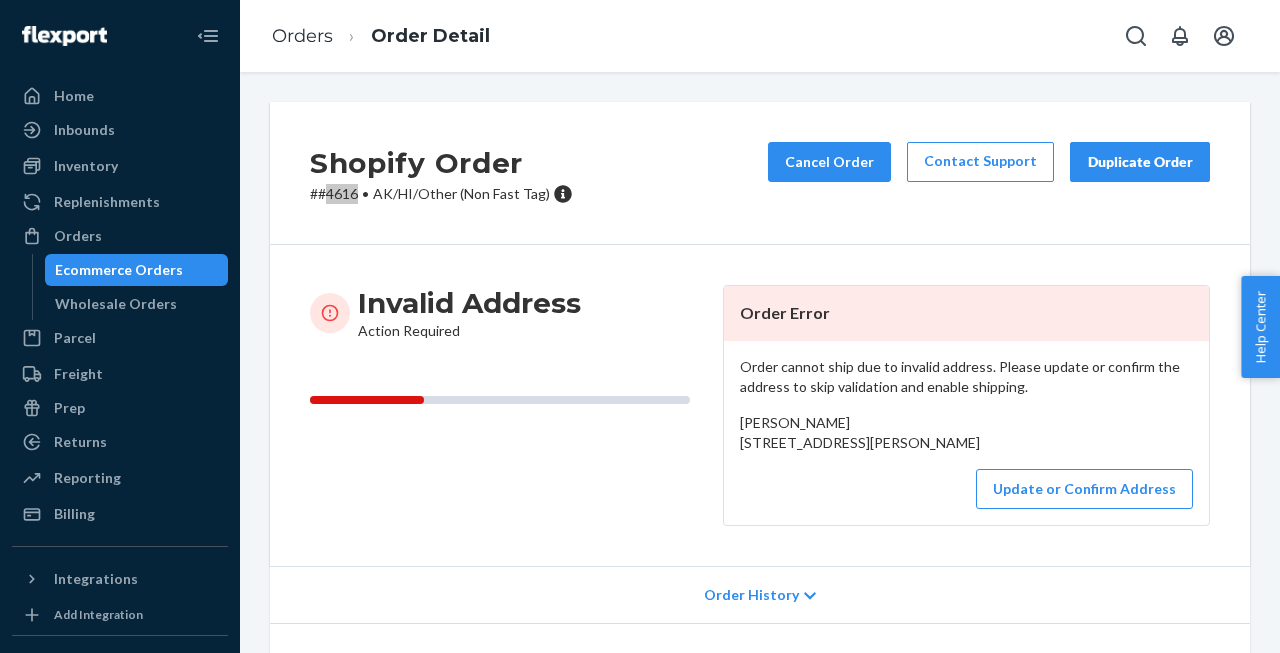 scroll, scrollTop: 0, scrollLeft: 0, axis: both 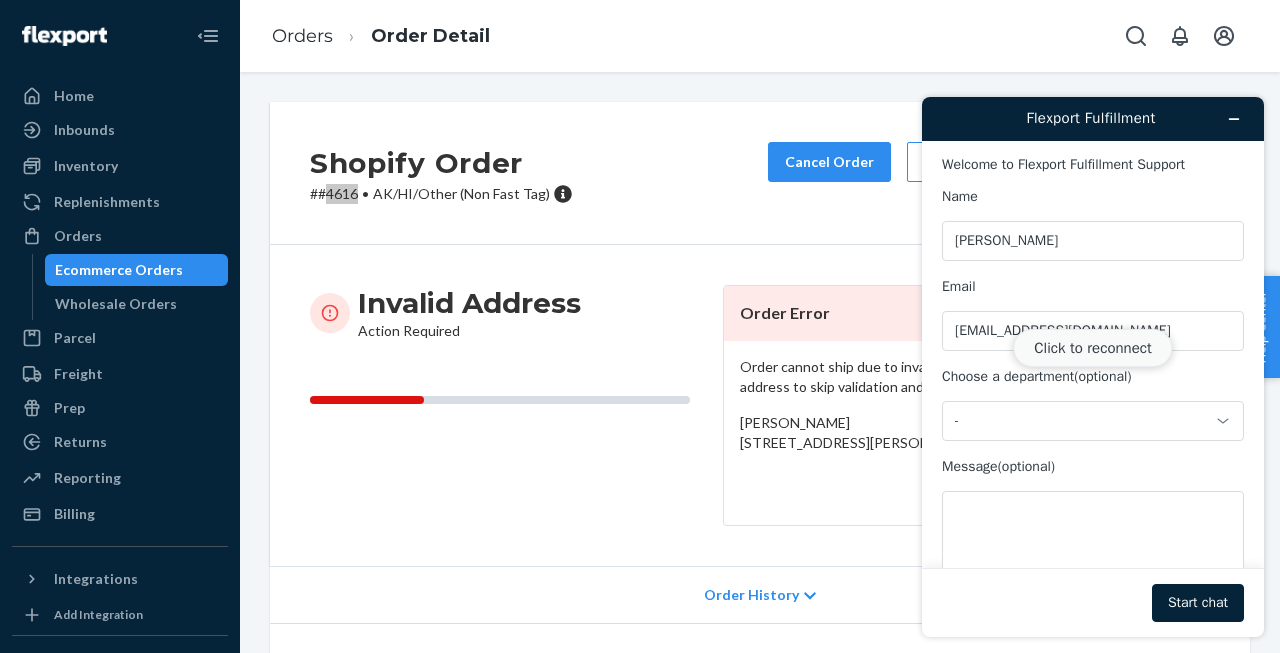 click on "Click to reconnect" at bounding box center (1092, 348) 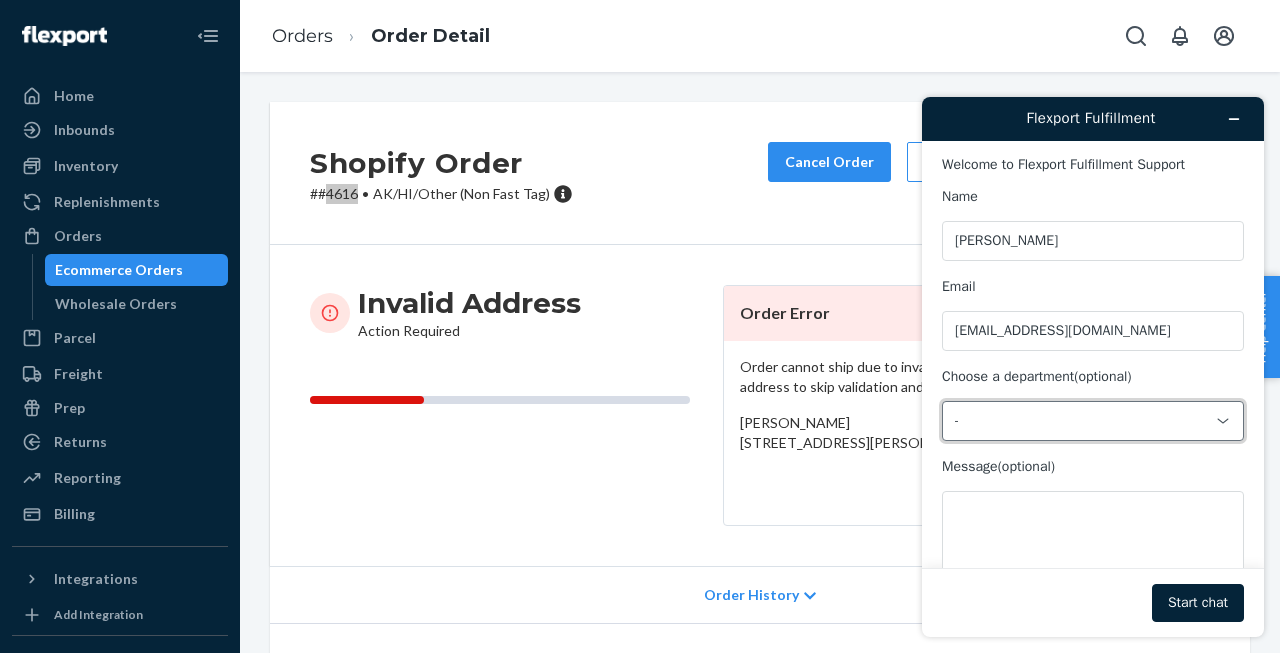 click on "-" at bounding box center (1081, 421) 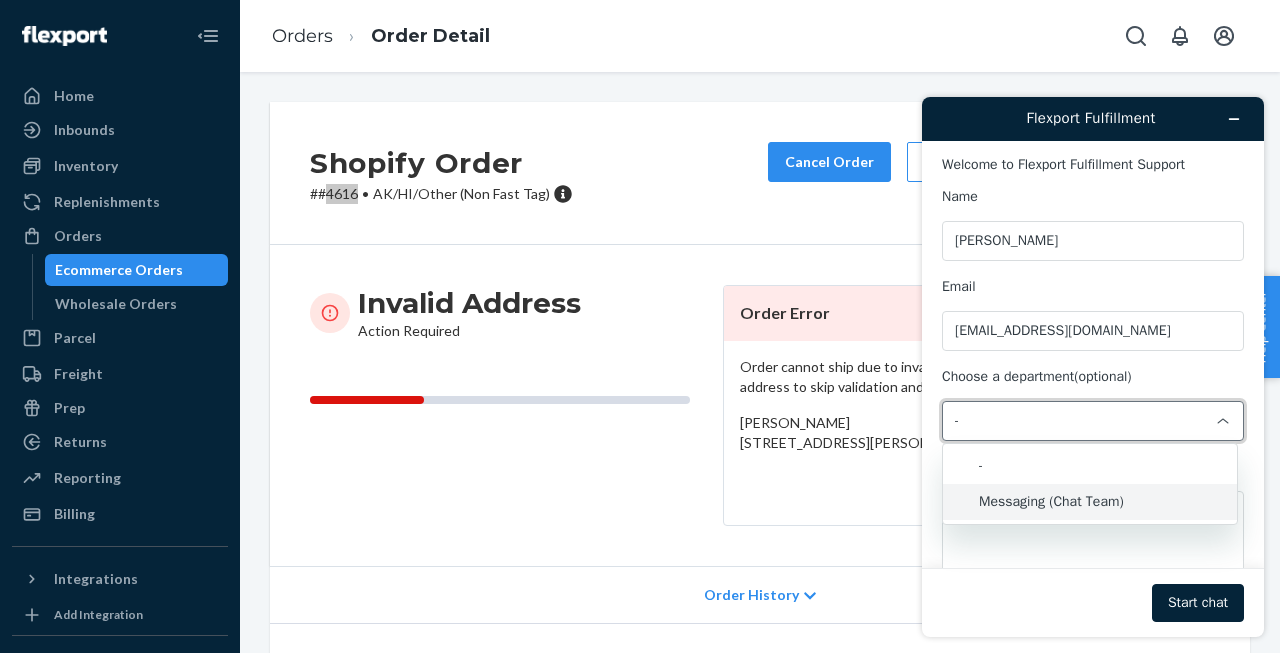 click on "Messaging (Chat Team)" at bounding box center [1090, 502] 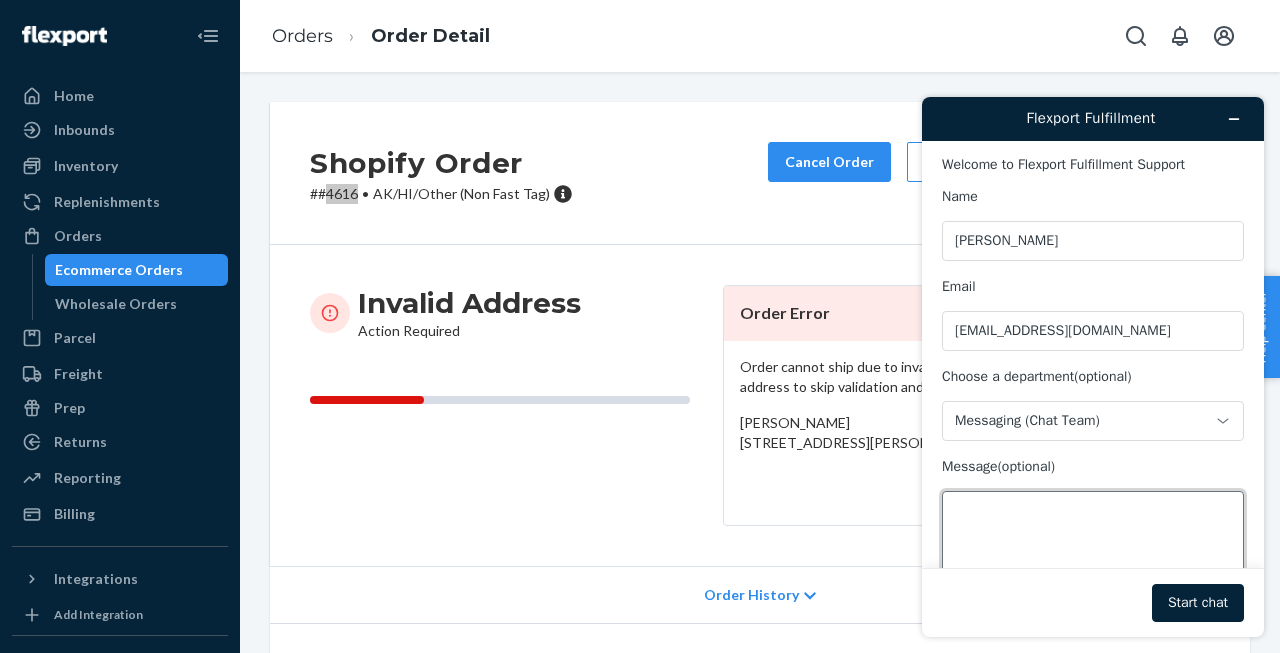 click on "Message  (optional)" at bounding box center [1093, 547] 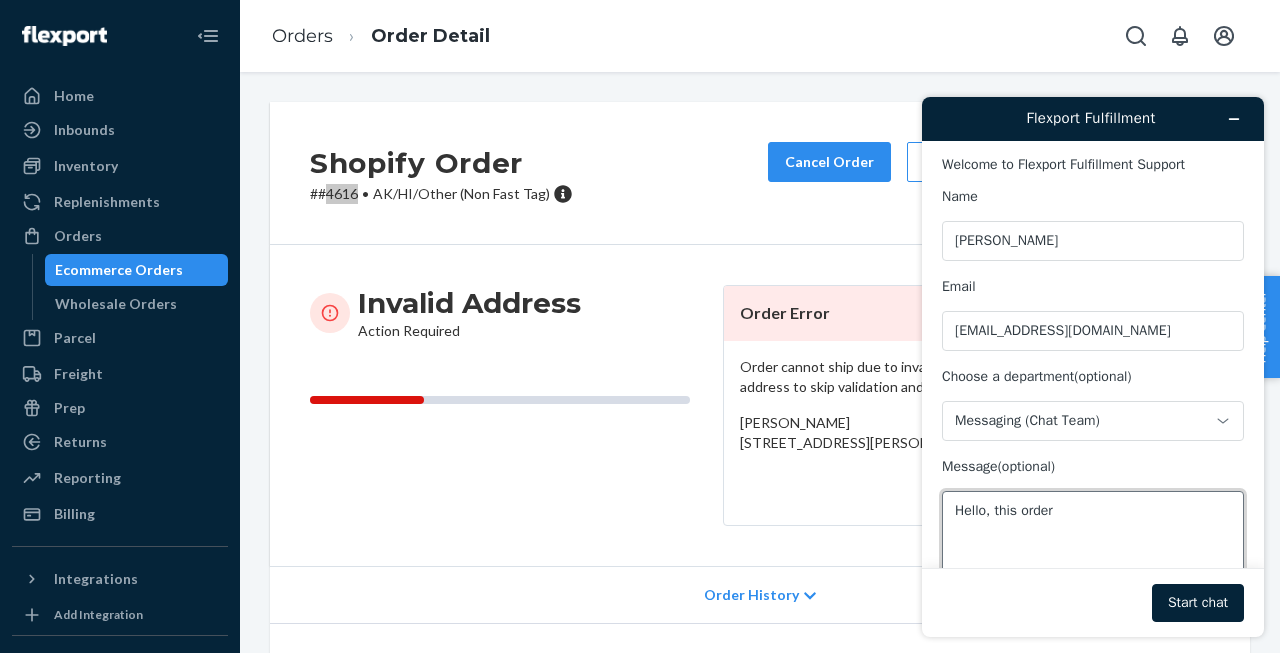 paste on "4616" 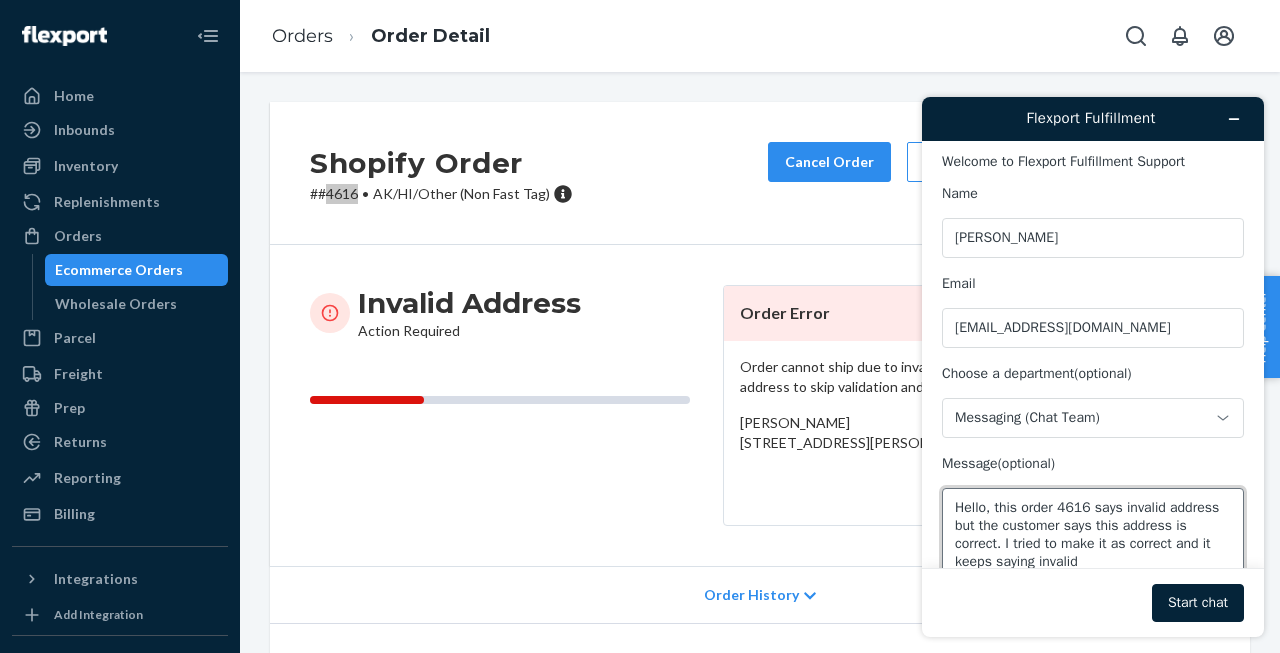 scroll, scrollTop: 21, scrollLeft: 0, axis: vertical 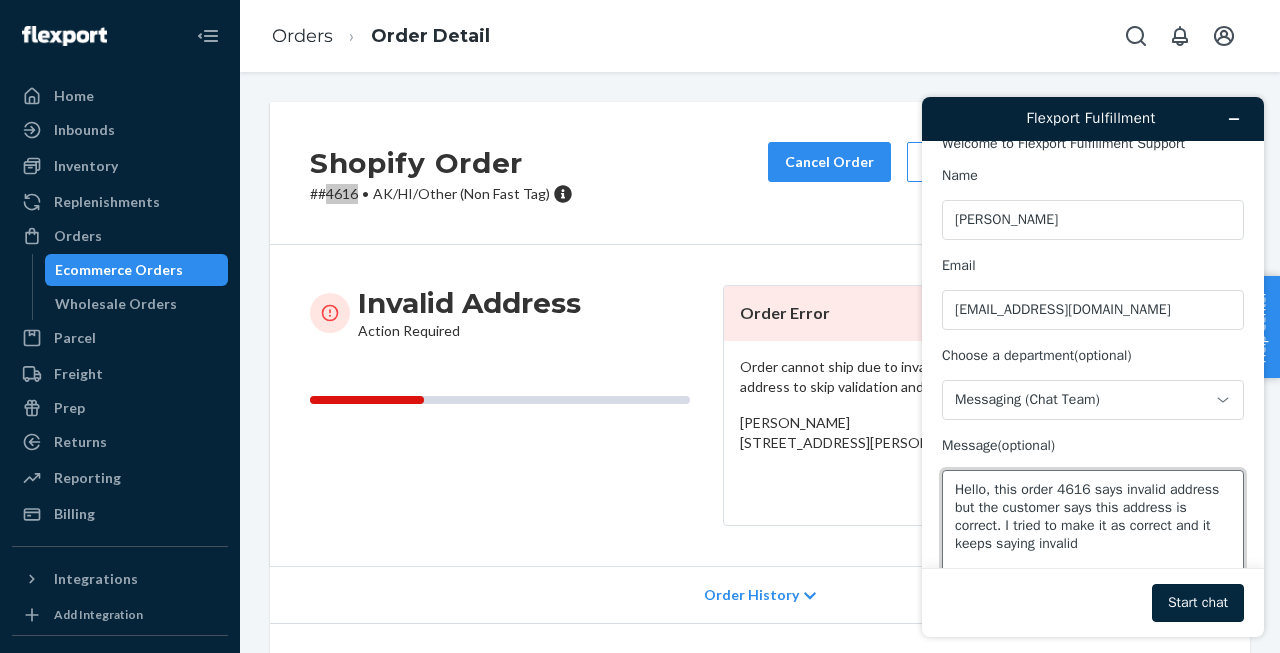 type on "Hello, this order 4616 says invalid address but the customer says this address is correct. I tried to make it as correct and it keeps saying invalid" 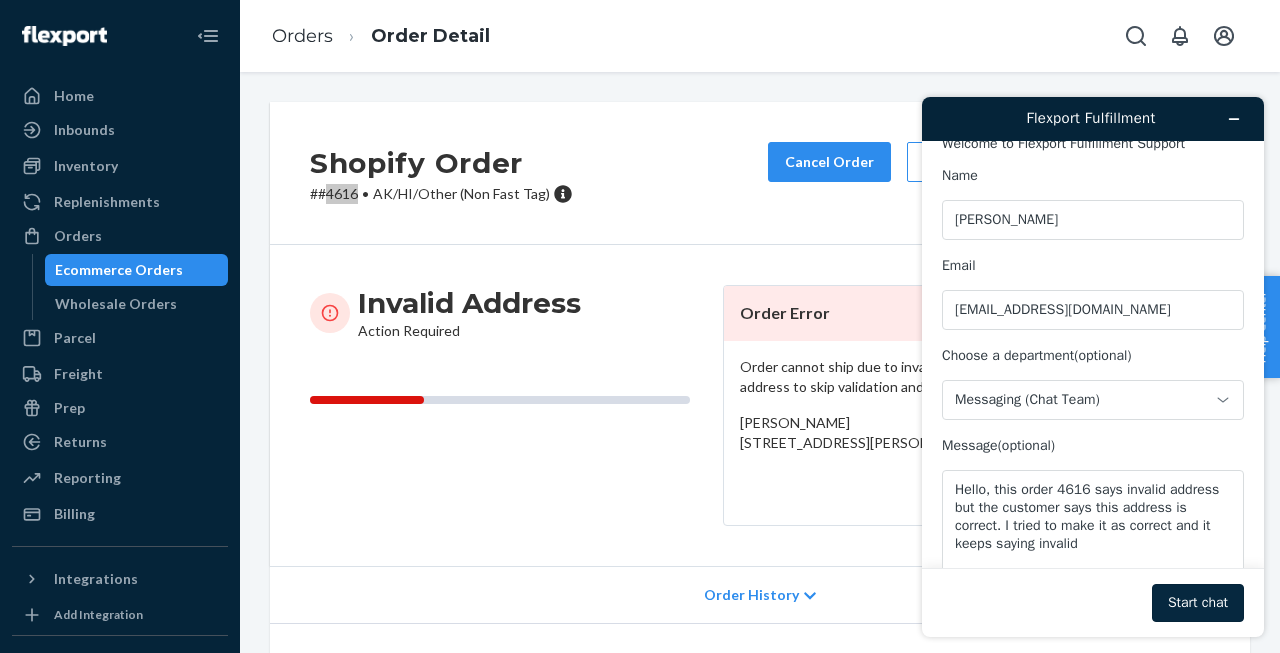 click on "Start chat" at bounding box center (1198, 603) 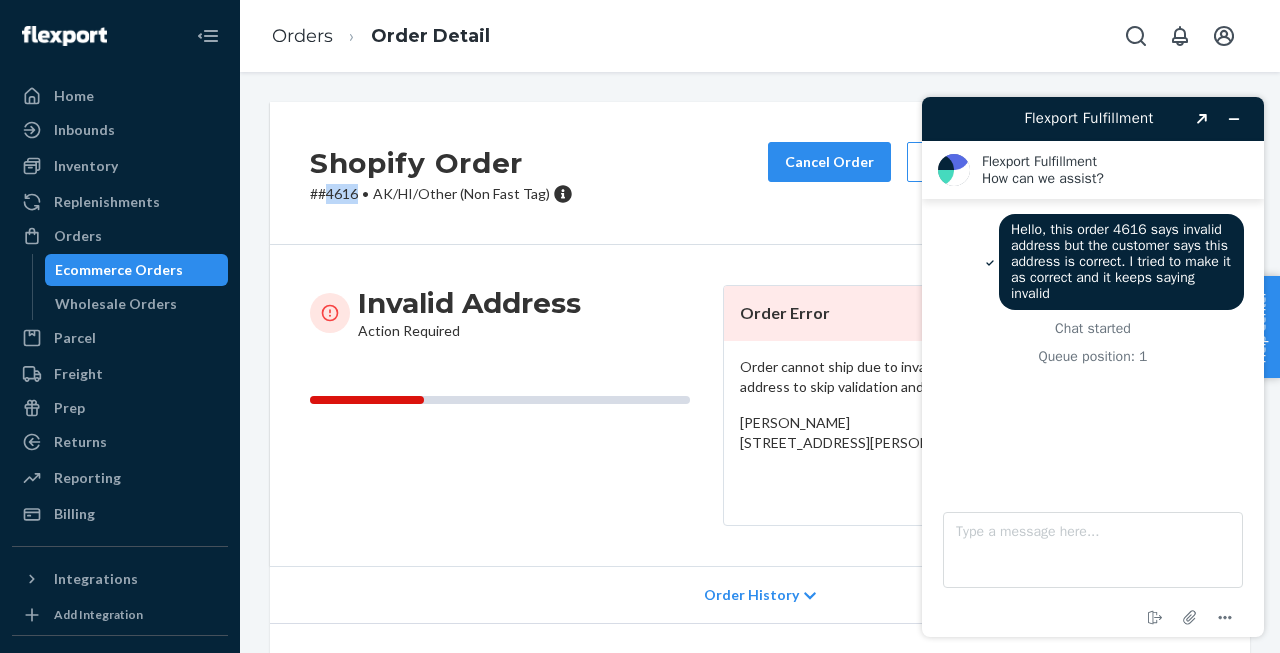 click on "Shopify Order # #4616 • AK/HI/Other (Non Fast Tag) Cancel Order Contact Support Duplicate Order" at bounding box center (760, 173) 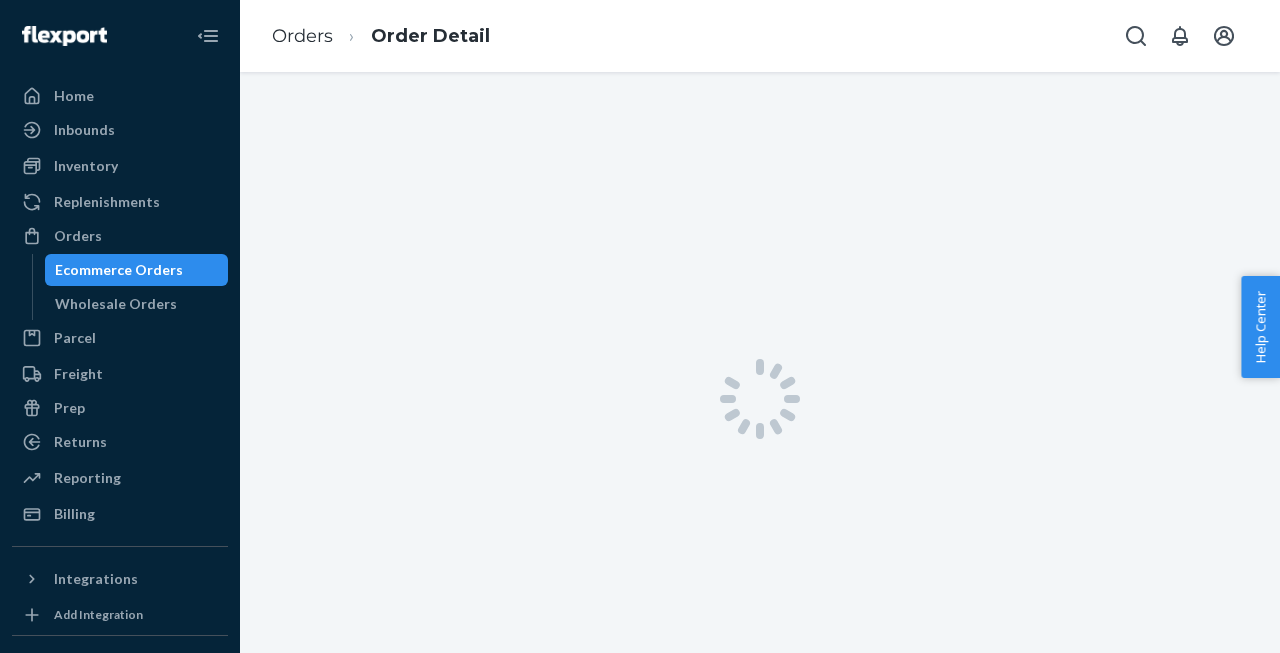 scroll, scrollTop: 0, scrollLeft: 0, axis: both 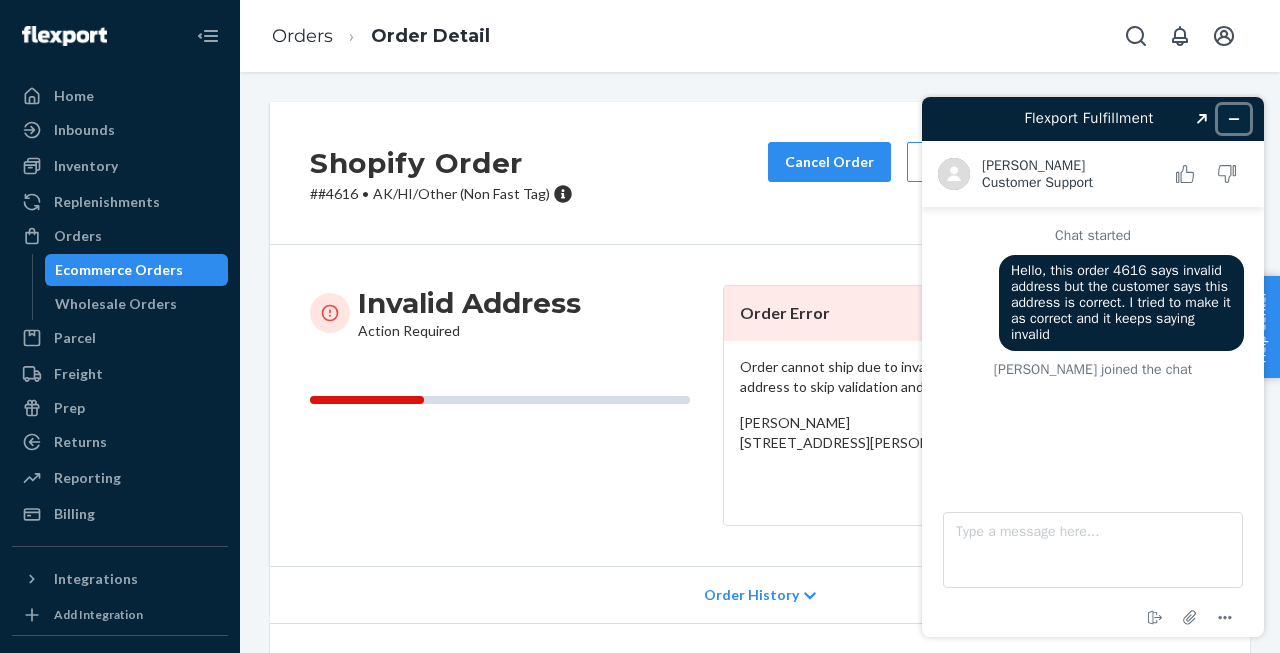 click 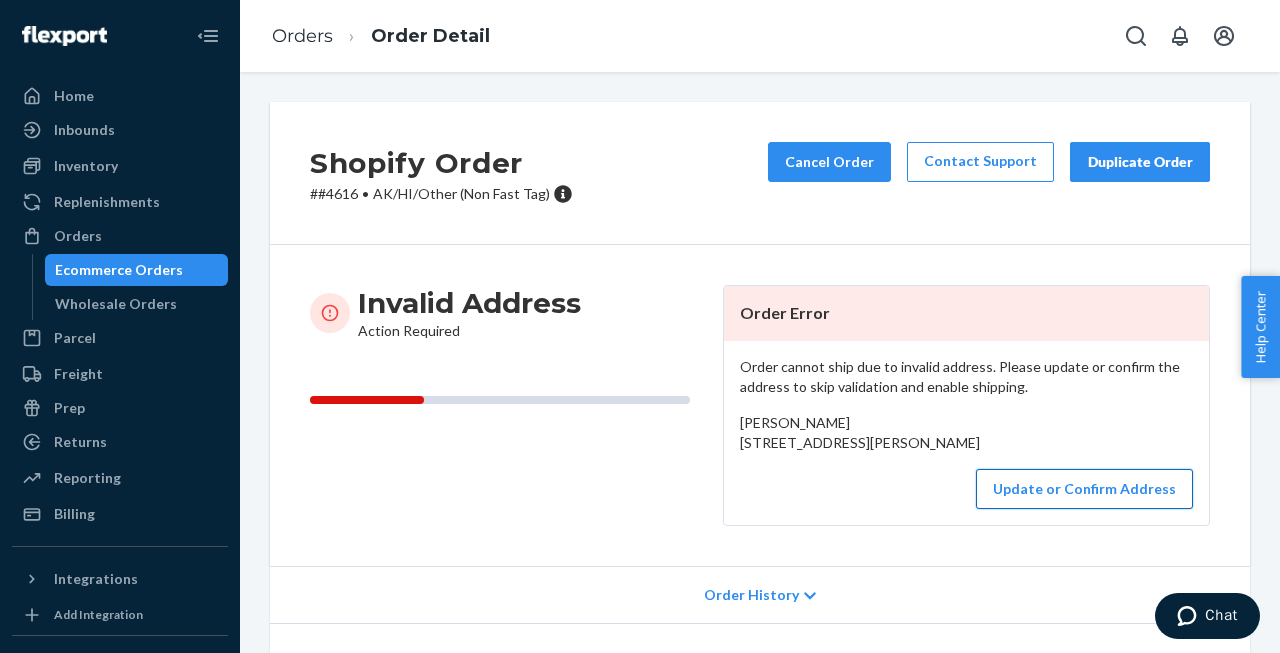 click on "Update or Confirm Address" at bounding box center [1084, 489] 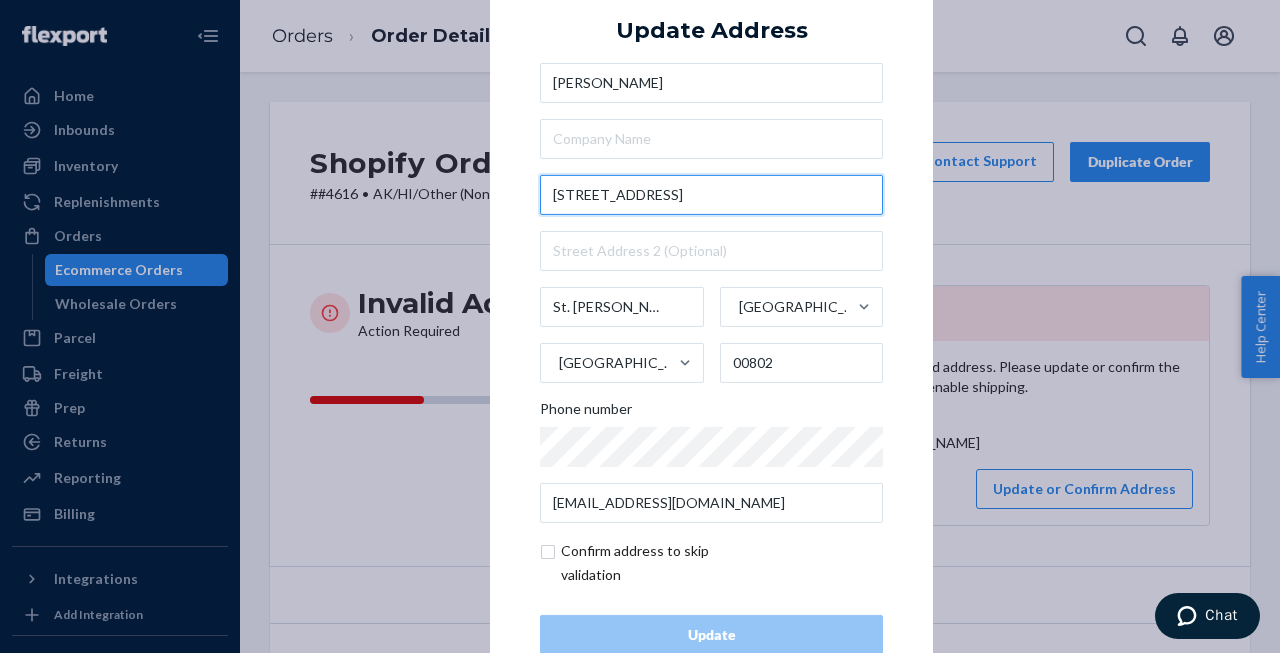 drag, startPoint x: 779, startPoint y: 194, endPoint x: 690, endPoint y: 191, distance: 89.050545 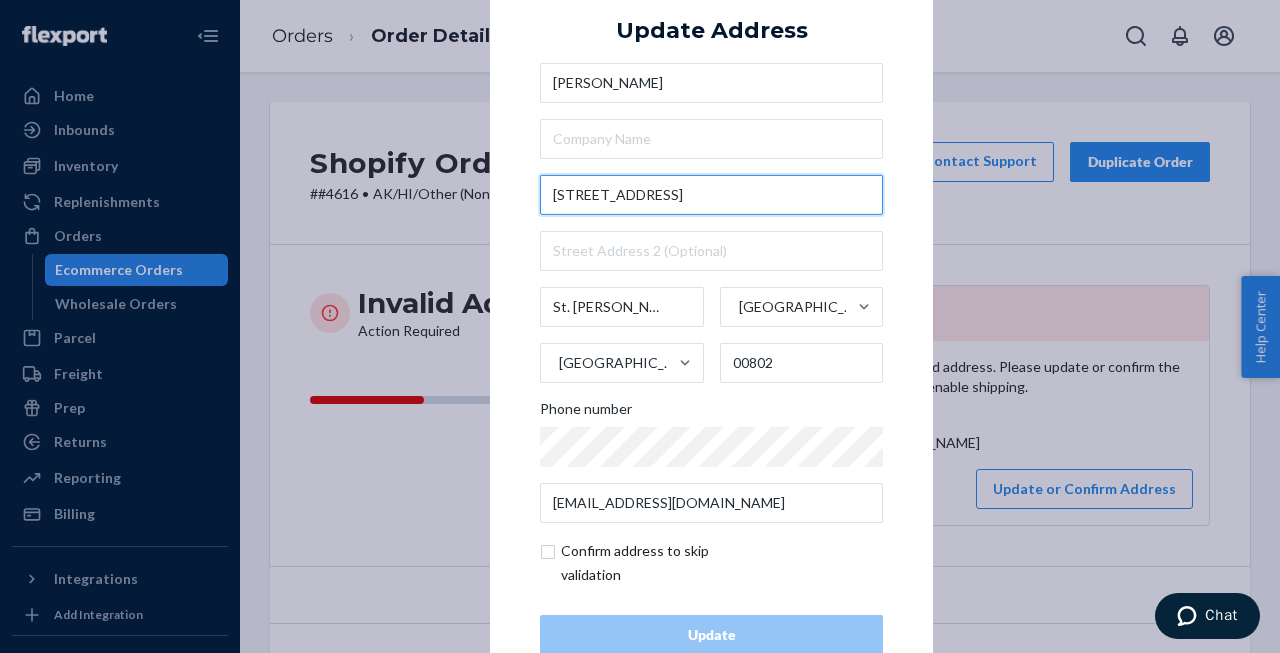 click on "6501 Red Hook Plaza Ste 201-967" at bounding box center (711, 195) 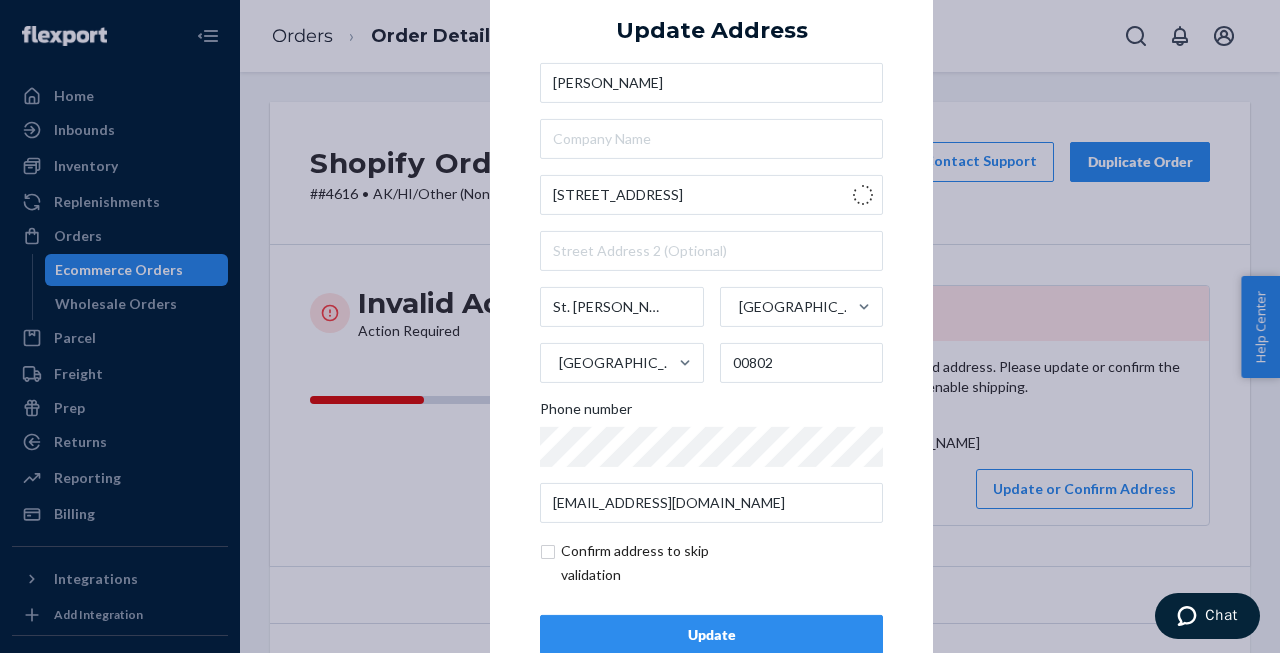 type on "6501 Red Hook Rd" 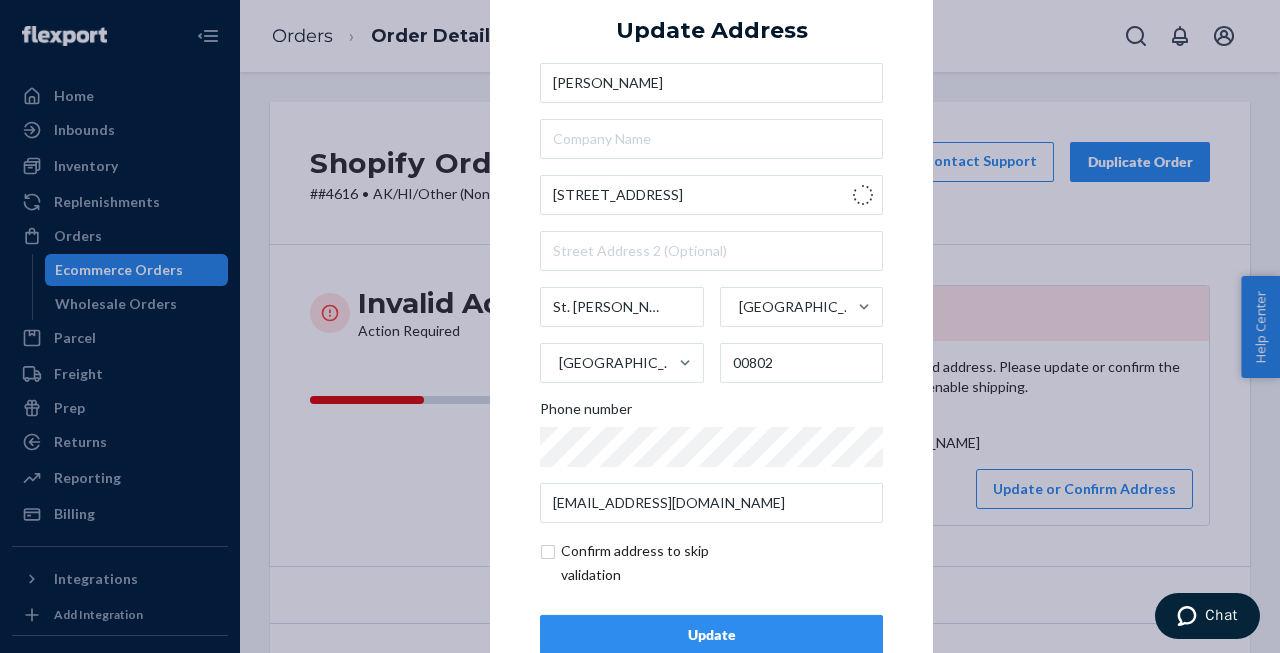 type on "Monroe" 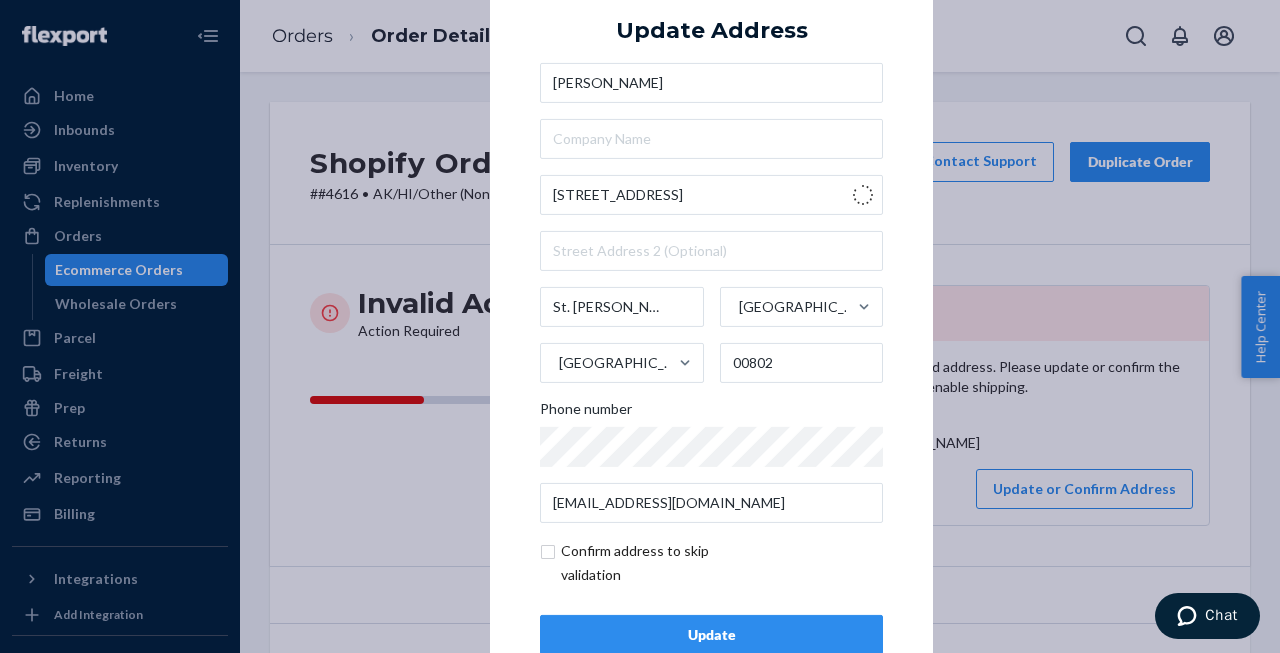 type on "28110" 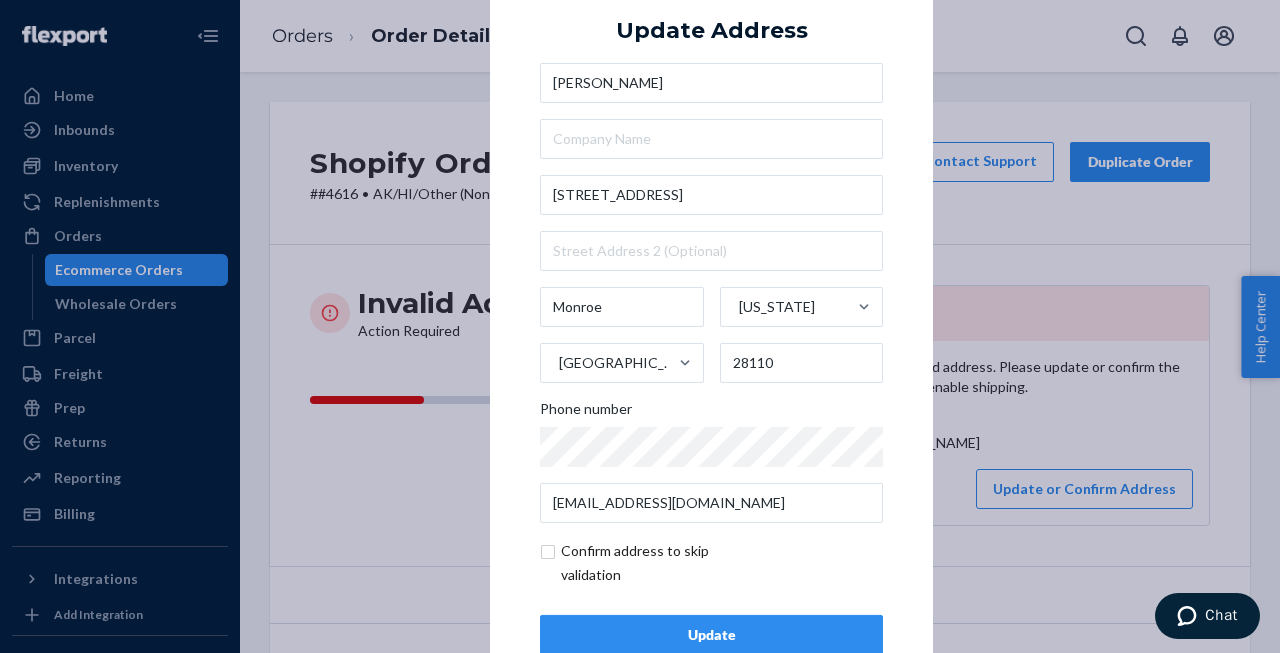 scroll, scrollTop: 51, scrollLeft: 0, axis: vertical 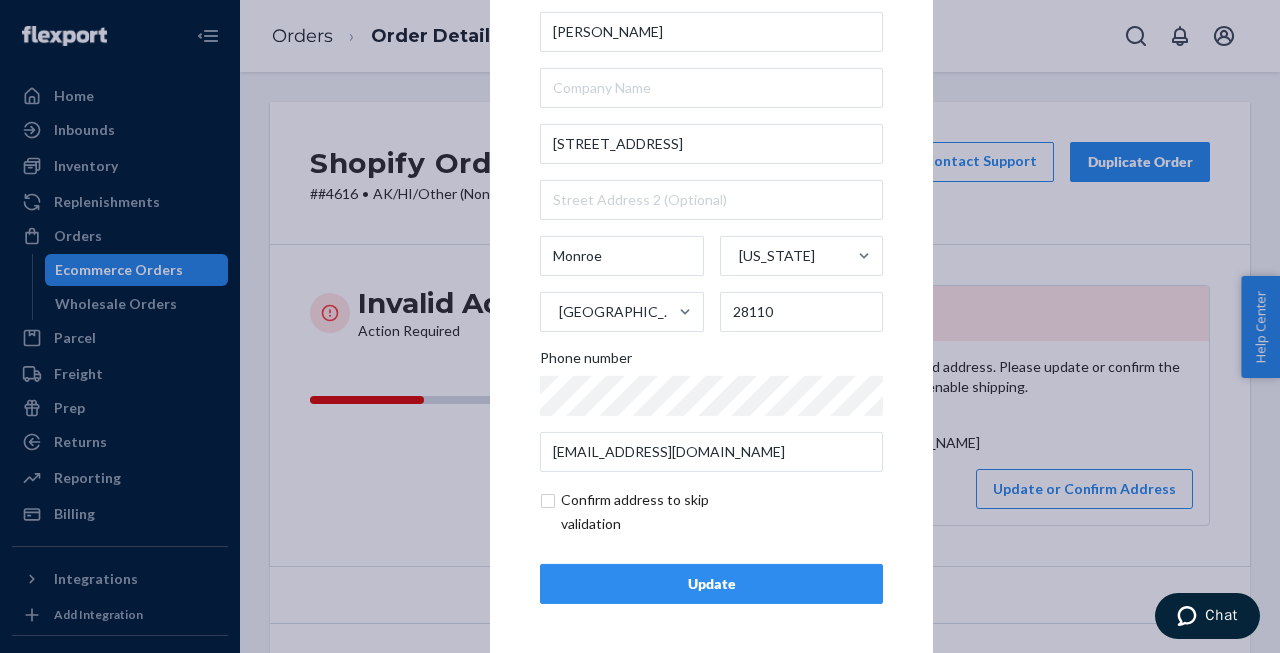 click on "× Update Address Cynthia Portalatin 6501 Red Hook Rd Monroe North Carolina United States 28110 Phone number cportalatin8@gmail.com Confirm address to skip validation Update" at bounding box center [640, 326] 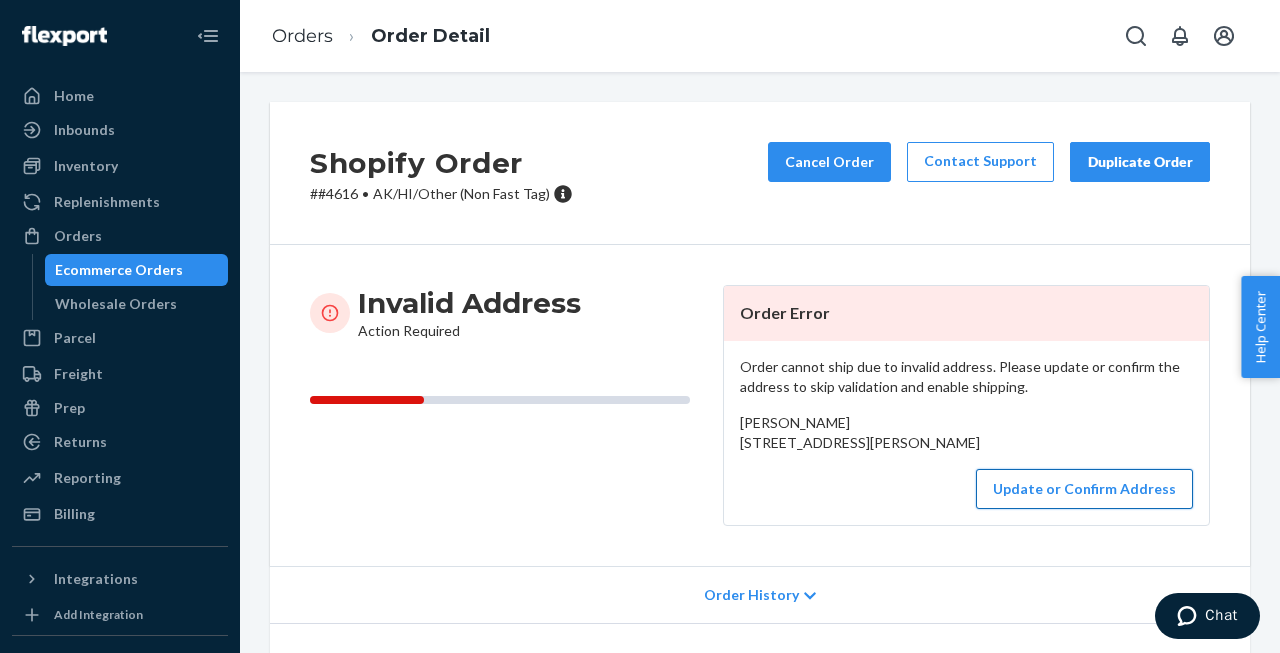 click on "Update or Confirm Address" at bounding box center (1084, 489) 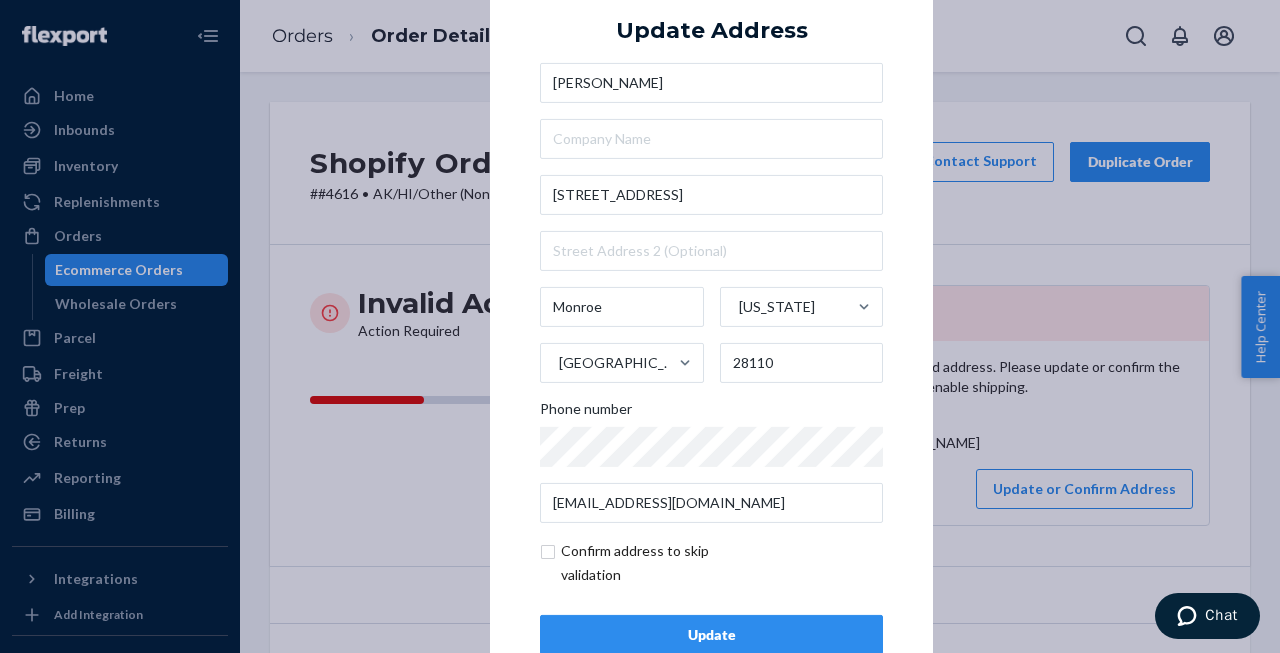 click on "× Update Address Cynthia Portalatin 6501 Red Hook Rd Monroe North Carolina United States 28110 Phone number cportalatin8@gmail.com Confirm address to skip validation Update" at bounding box center [640, 326] 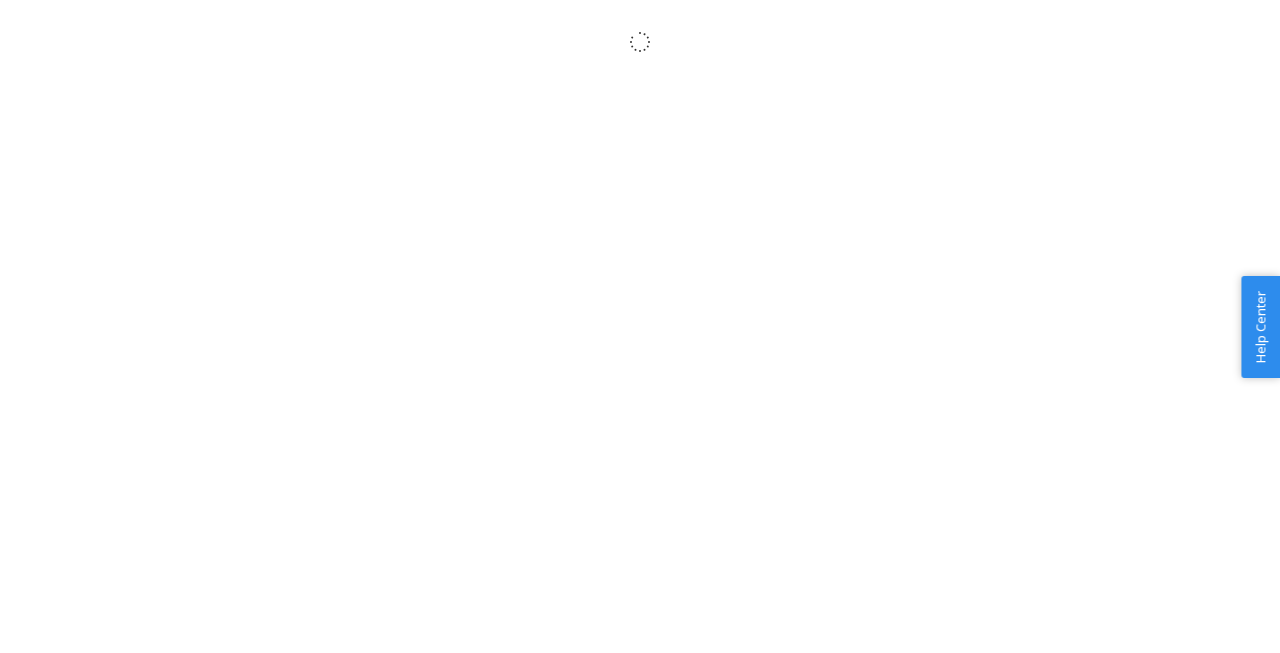 scroll, scrollTop: 0, scrollLeft: 0, axis: both 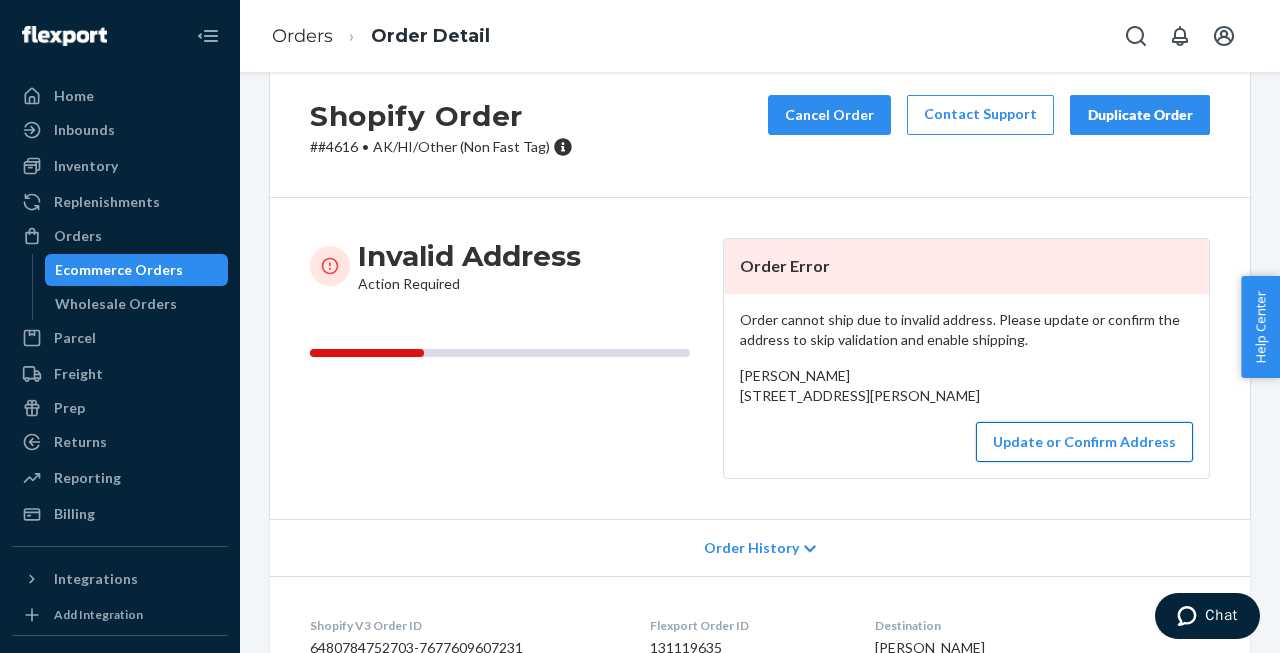 click on "Update or Confirm Address" at bounding box center (1084, 442) 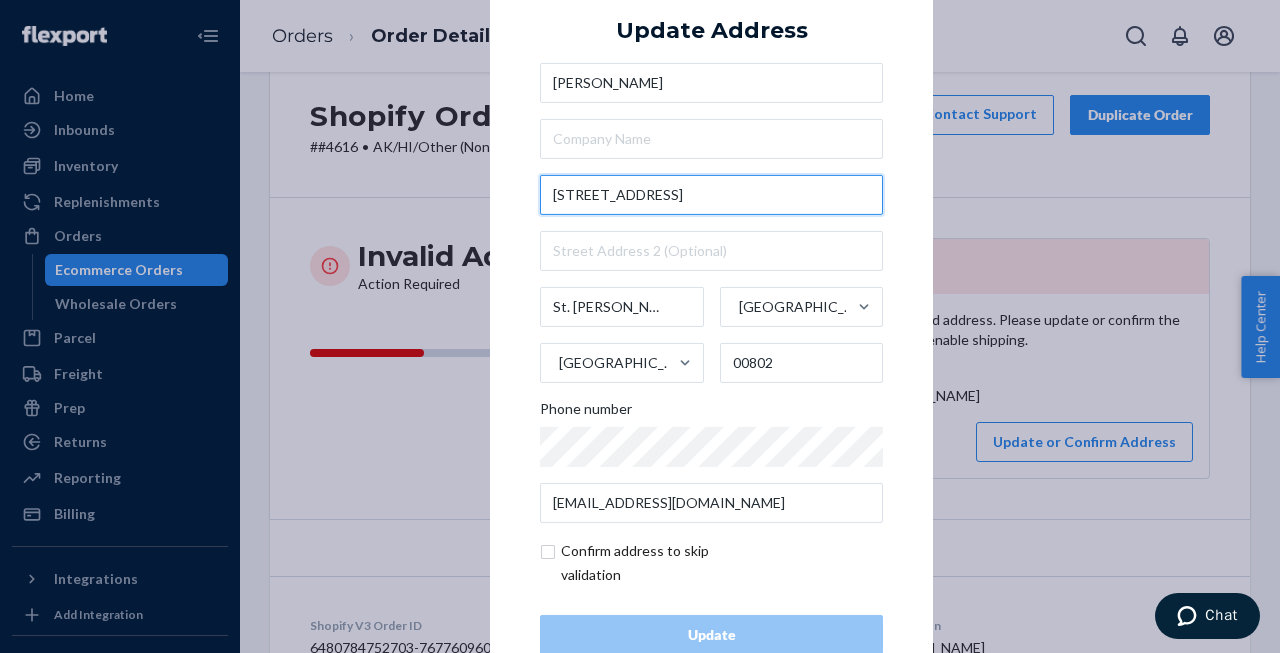 drag, startPoint x: 779, startPoint y: 196, endPoint x: 689, endPoint y: 193, distance: 90.04999 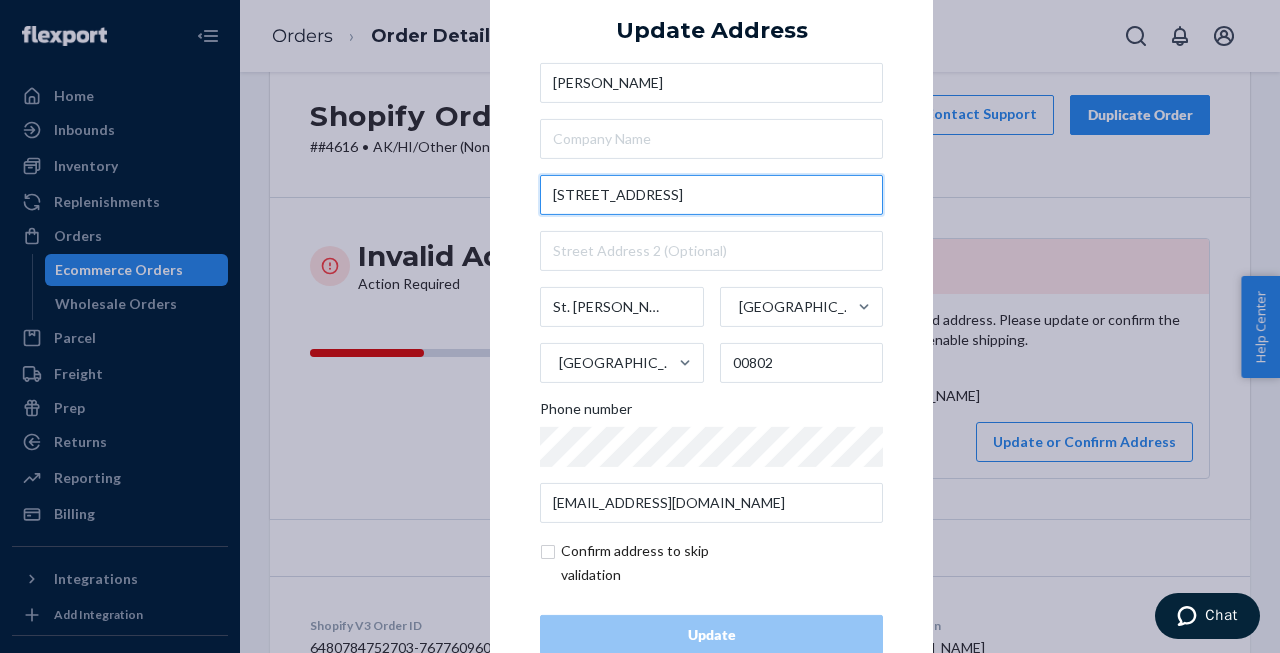 click on "6501 Red Hook Plaza Ste 201-967" at bounding box center (711, 195) 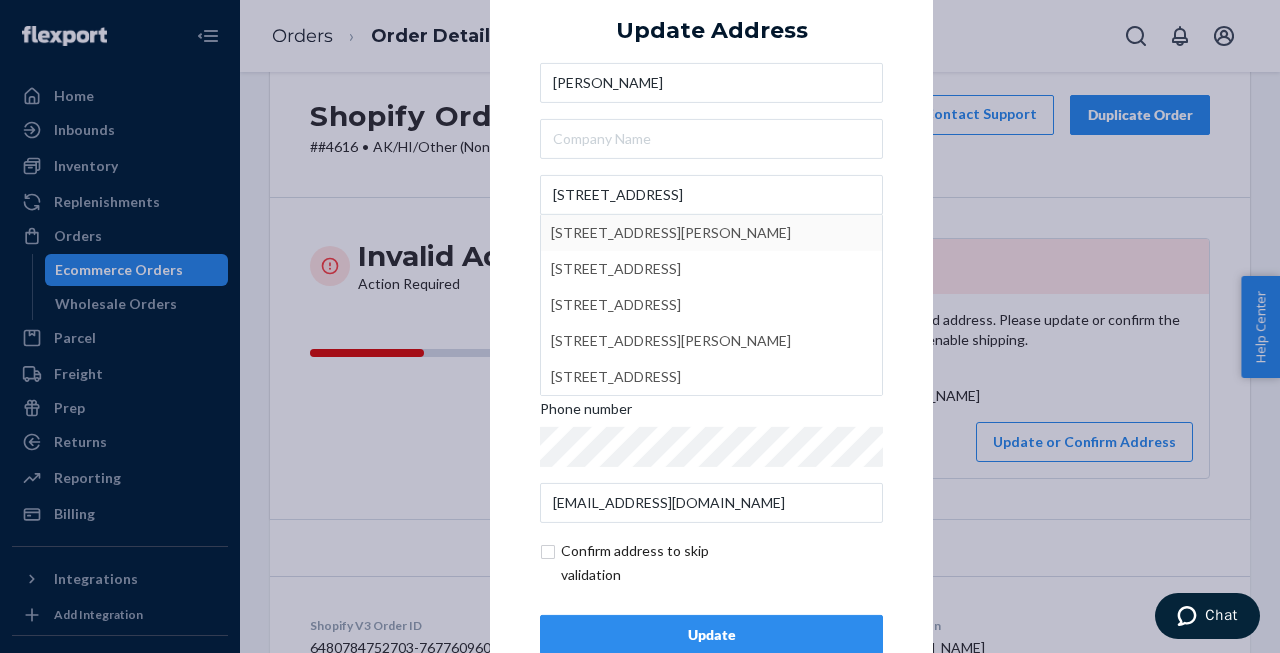 type on "6501 Red Hook Rd" 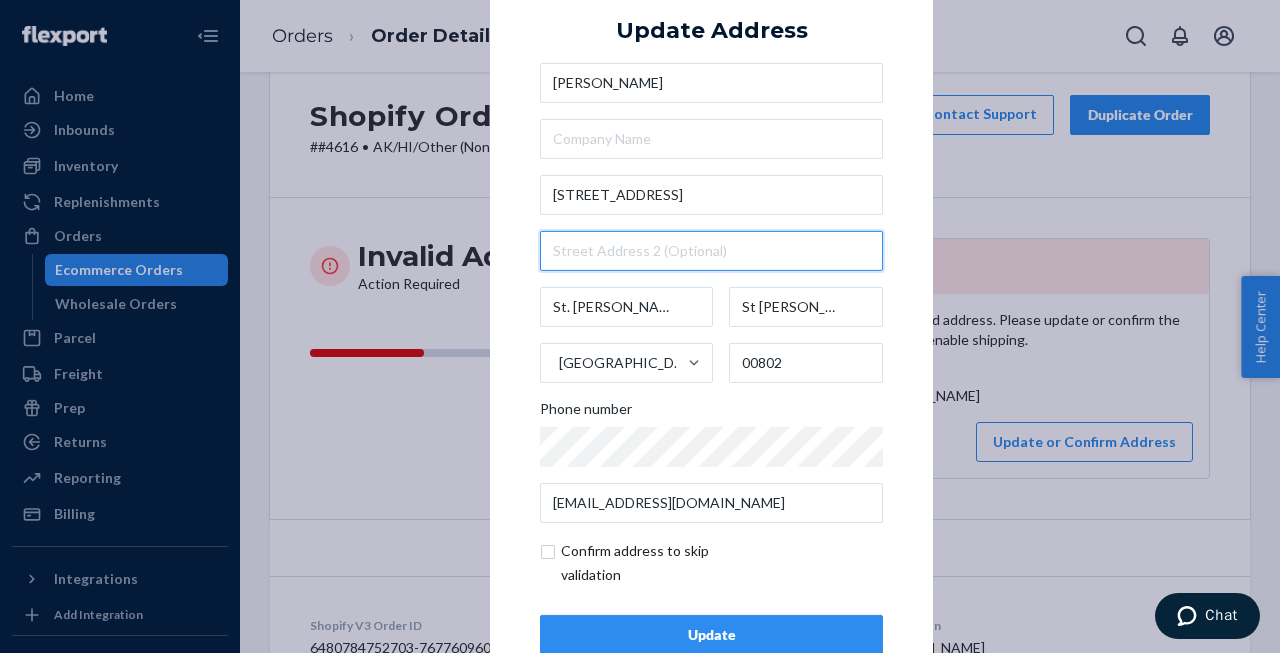 click at bounding box center [711, 251] 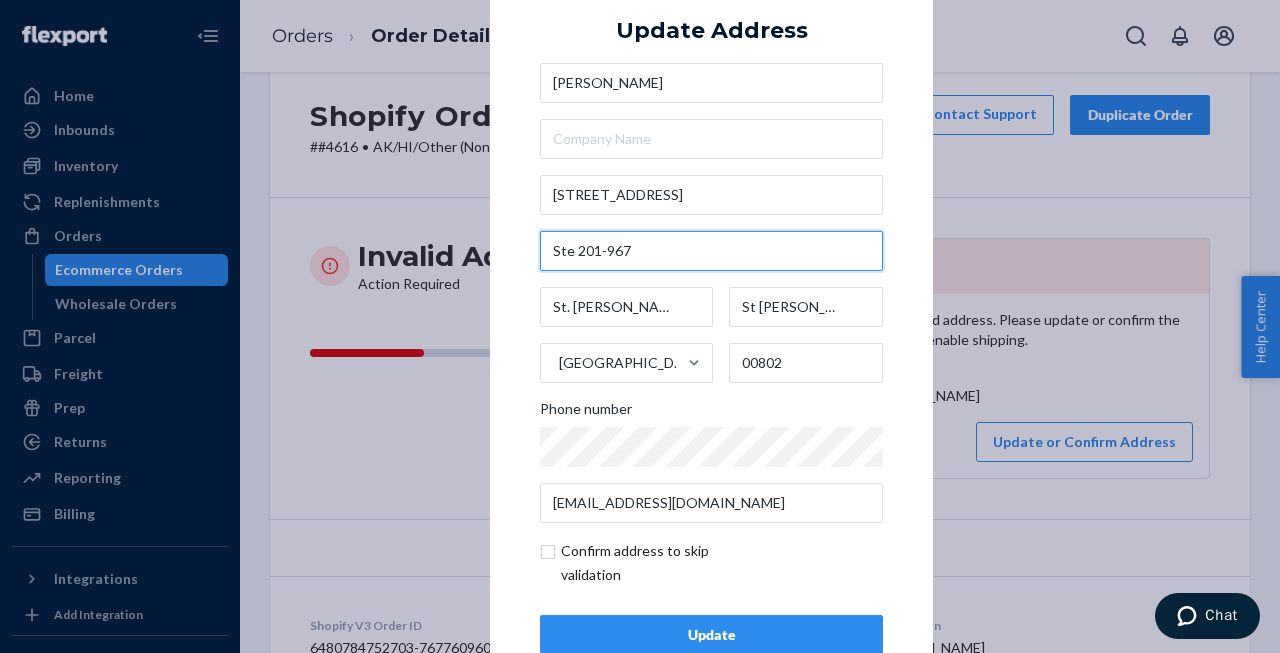 scroll, scrollTop: 51, scrollLeft: 0, axis: vertical 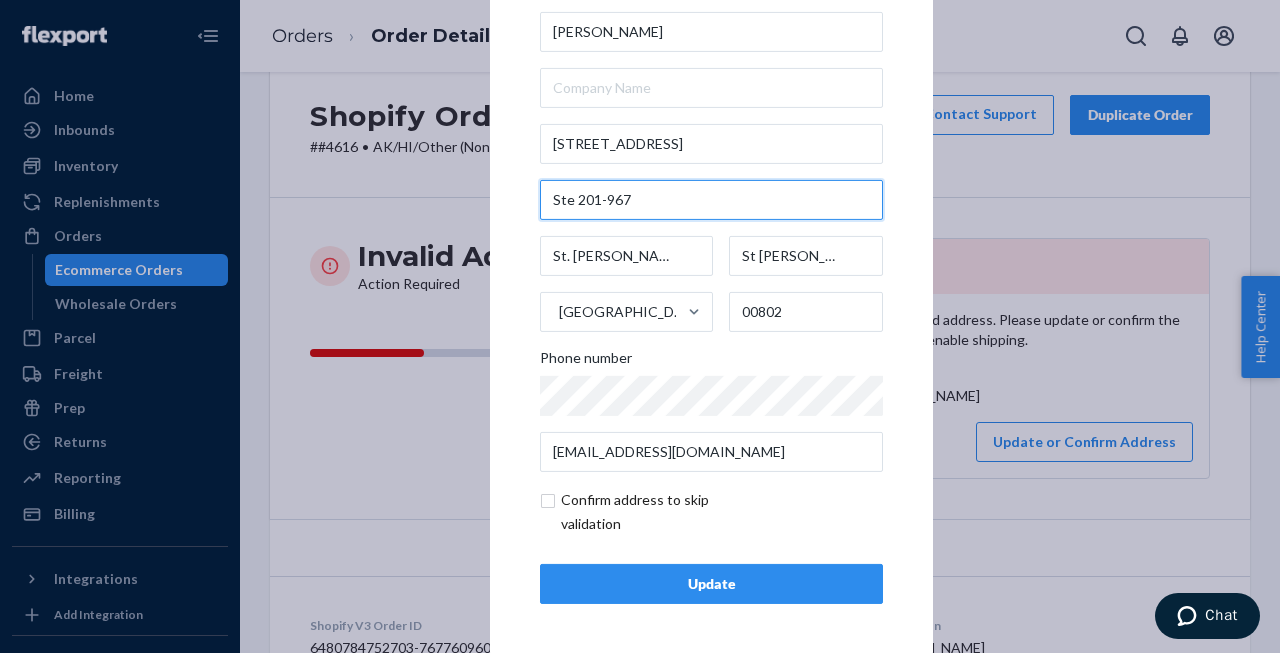 type on "Ste 201-967" 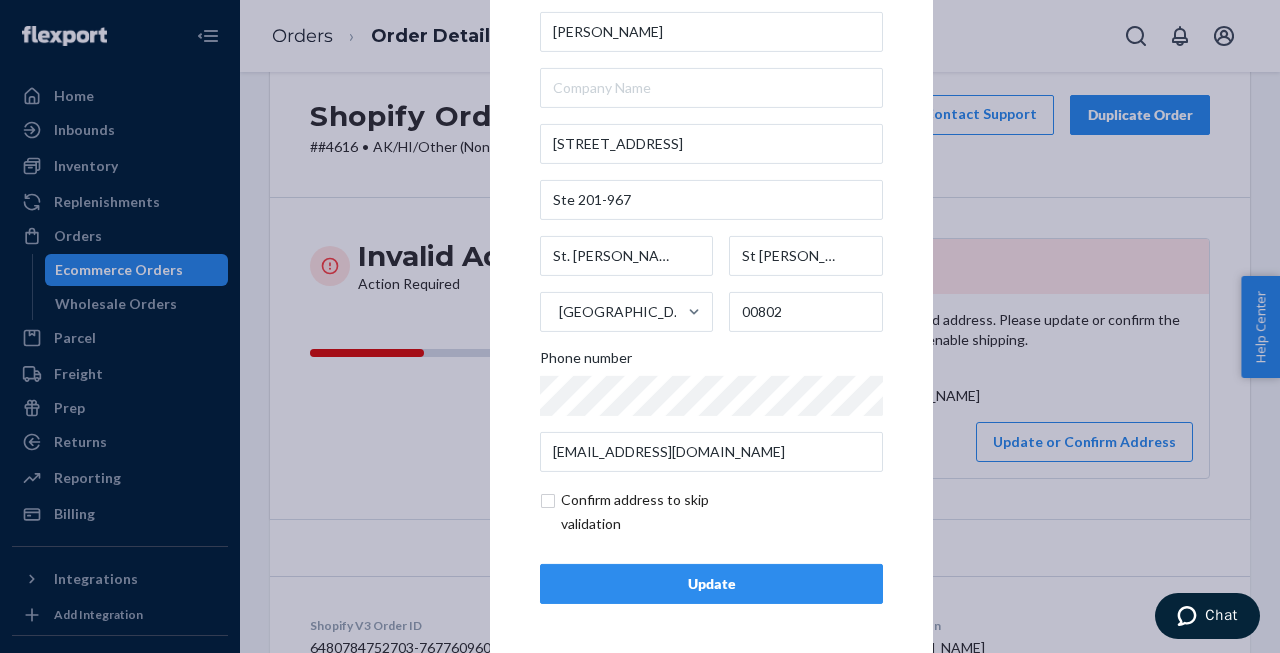 click on "Update" at bounding box center (711, 584) 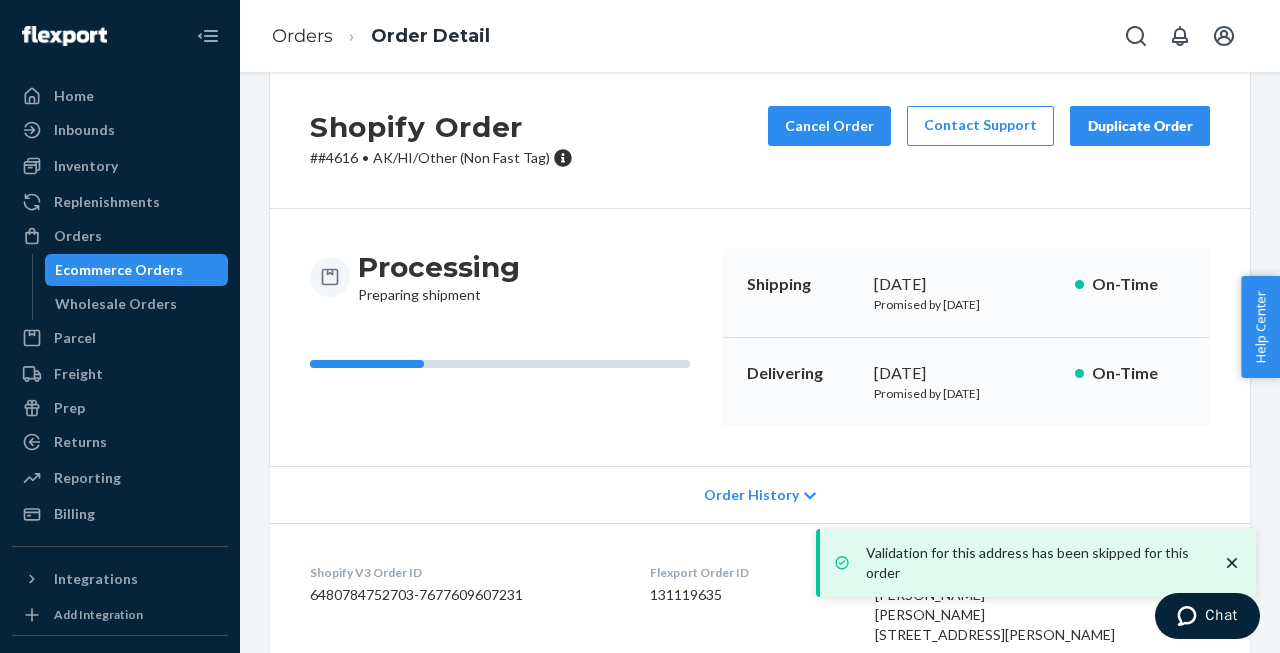 scroll, scrollTop: 54, scrollLeft: 0, axis: vertical 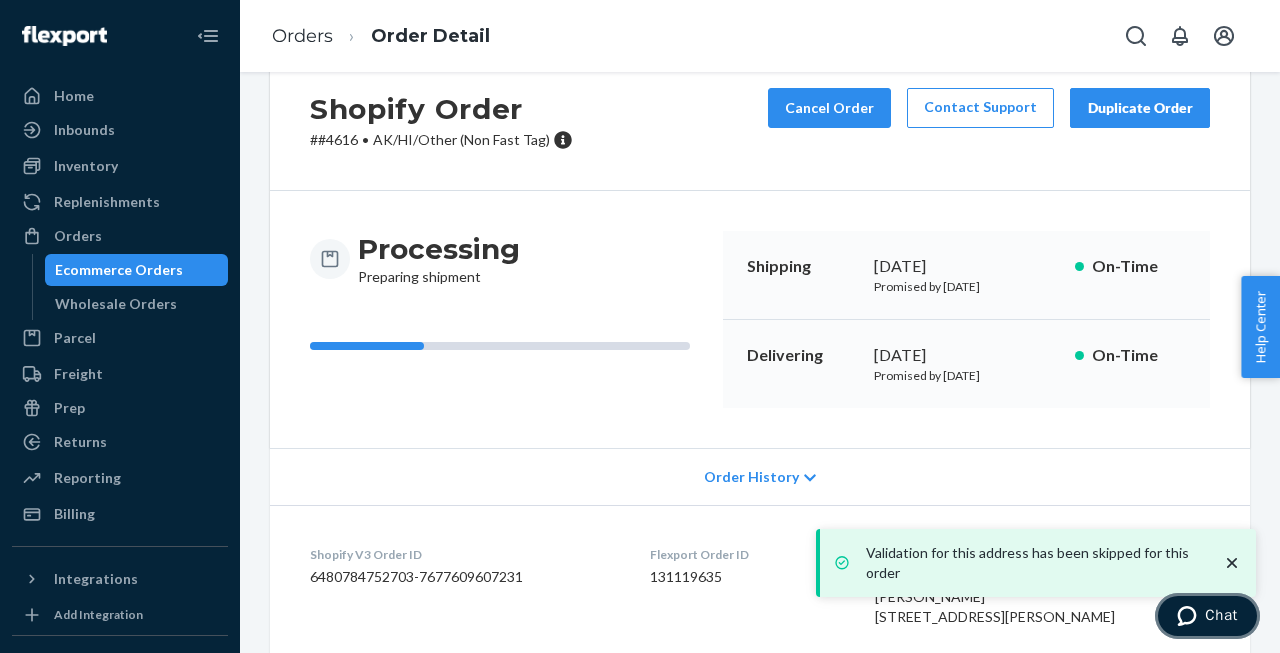 click 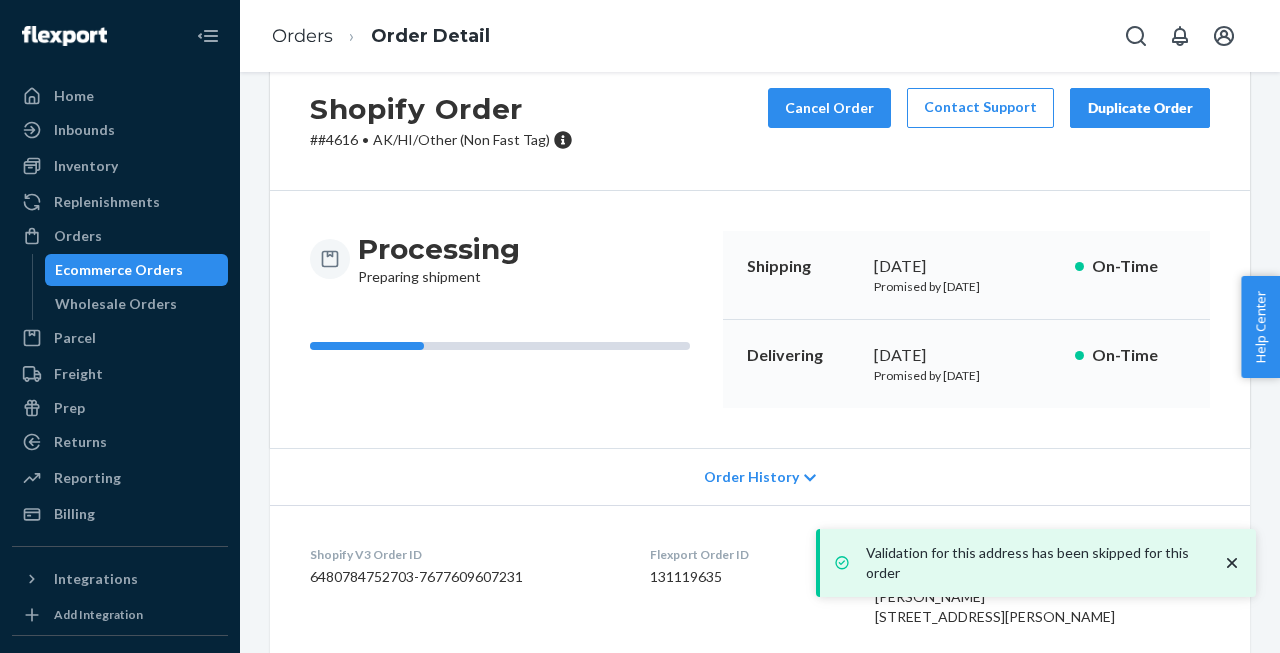 scroll, scrollTop: 0, scrollLeft: 0, axis: both 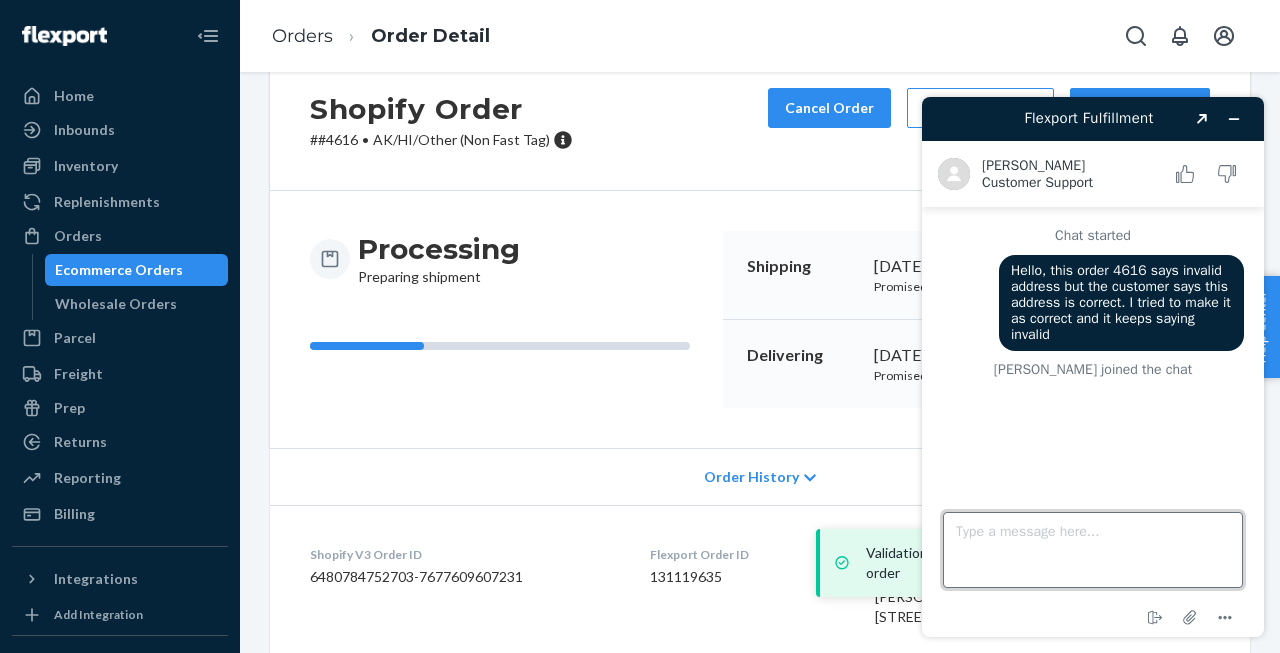 click on "Type a message here..." at bounding box center (1093, 550) 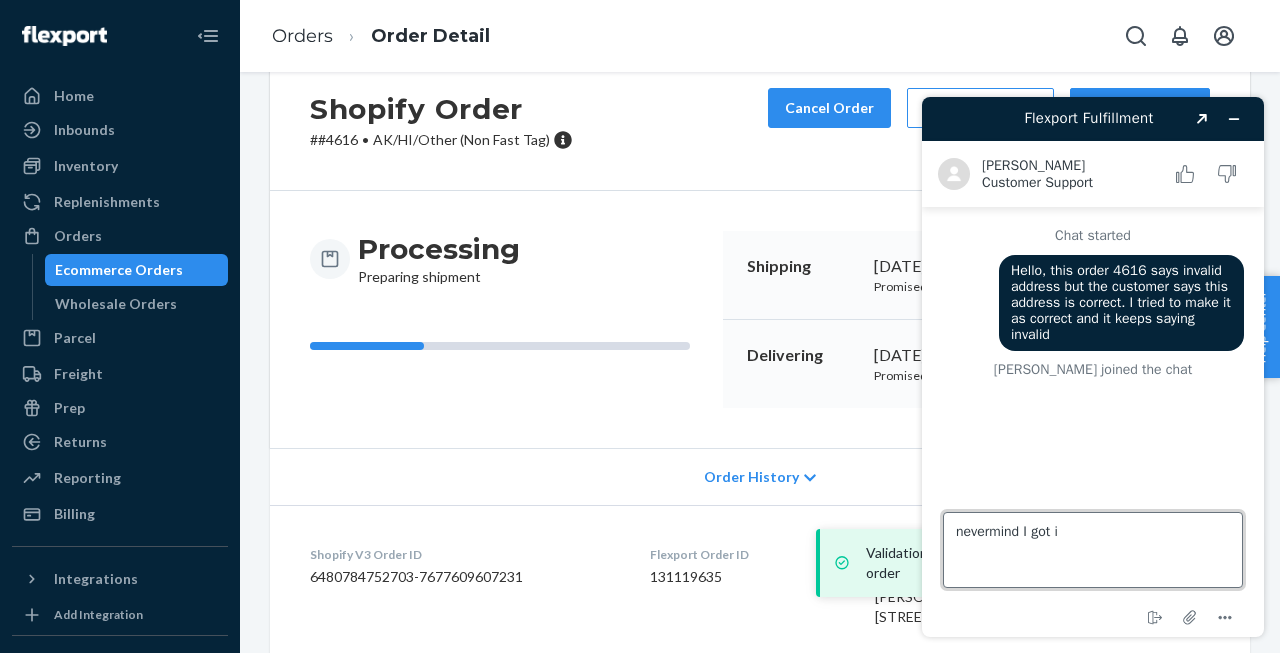 type on "nevermind I got it" 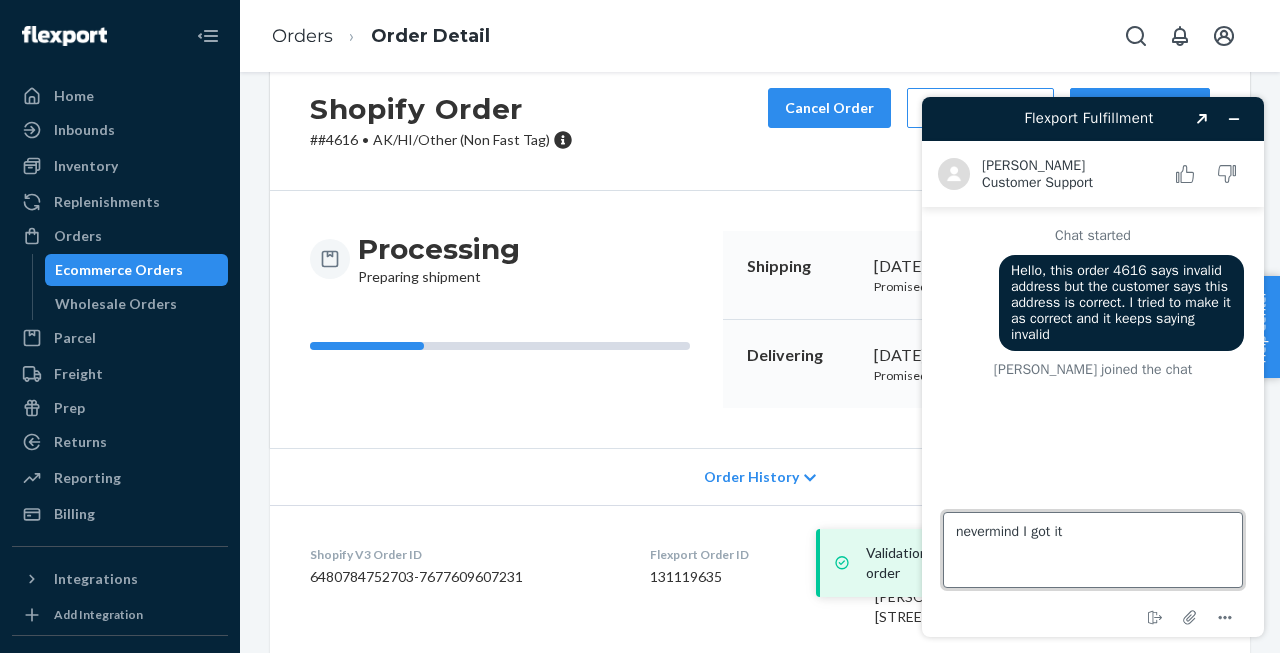 type 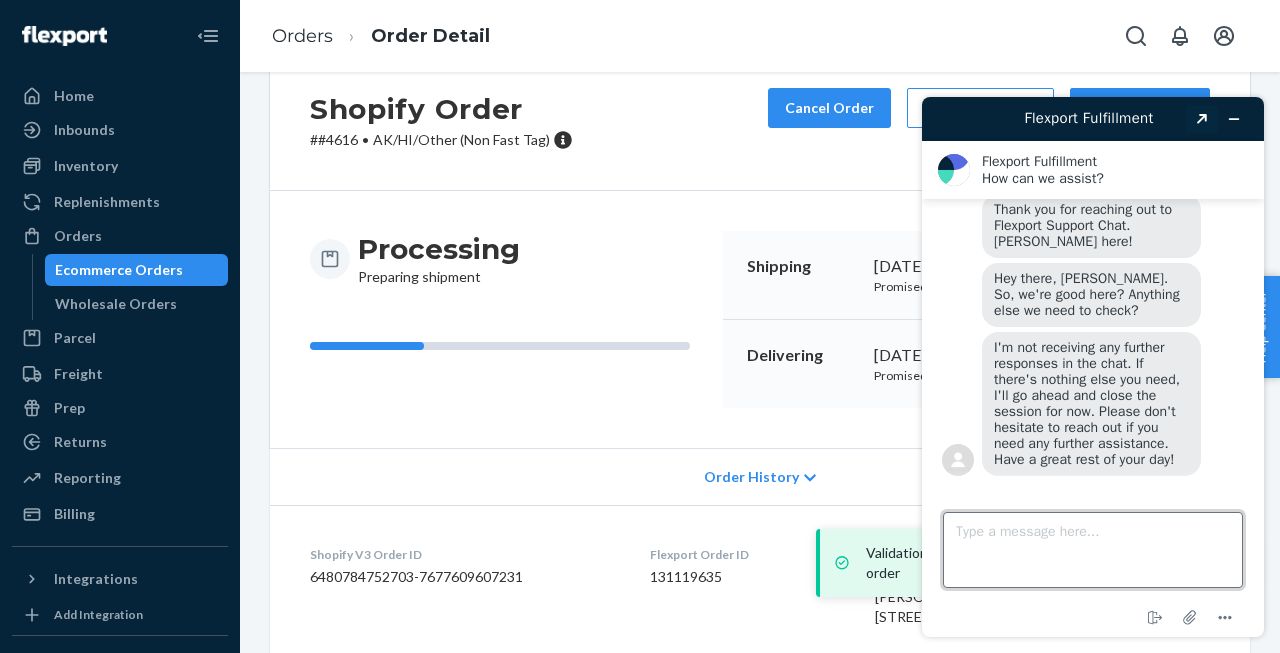 scroll, scrollTop: 351, scrollLeft: 0, axis: vertical 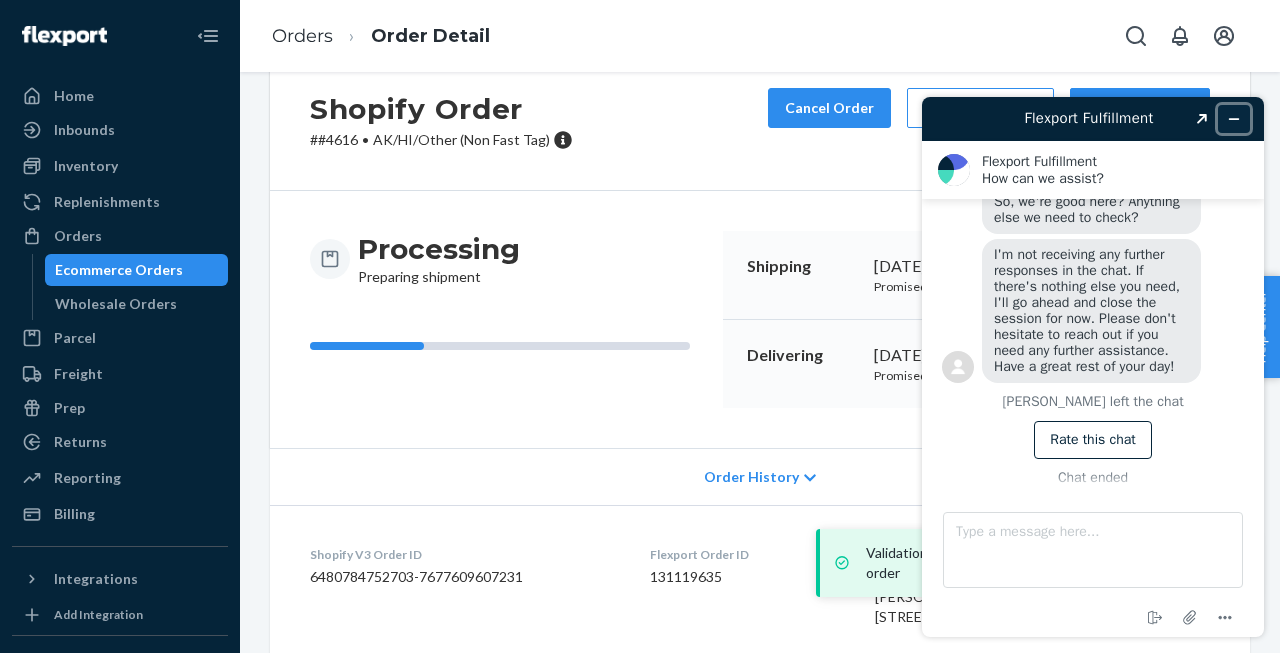 click 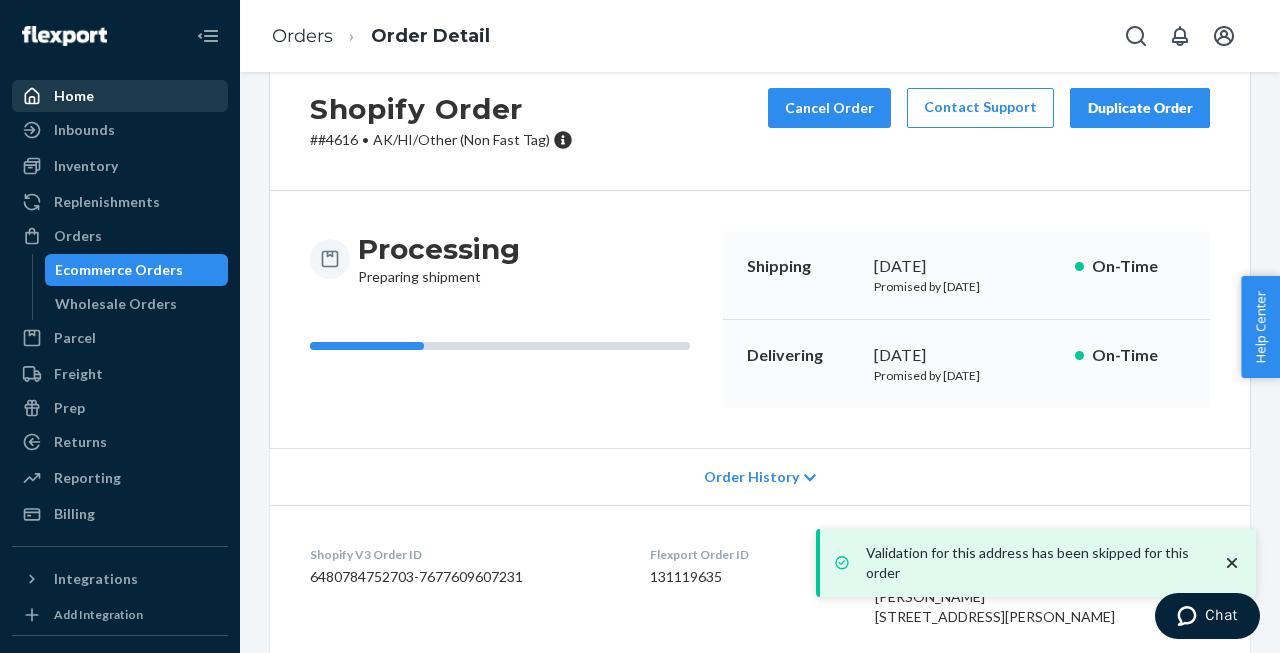 click on "Home" at bounding box center [74, 96] 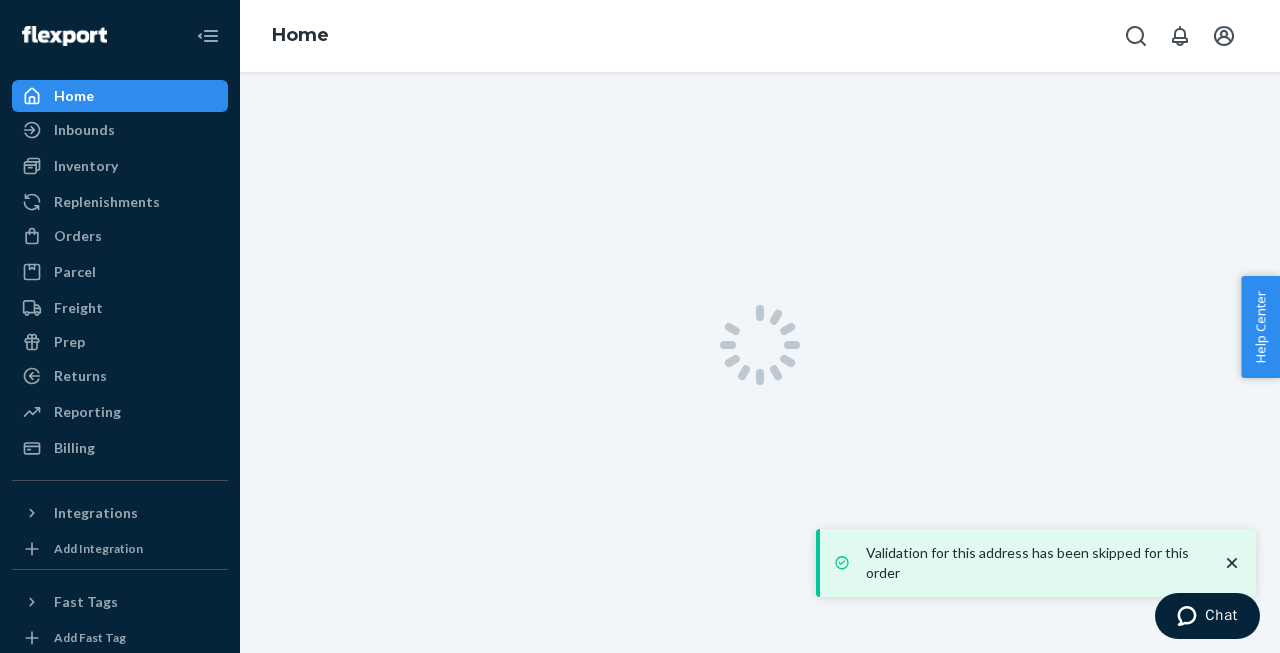 scroll, scrollTop: 0, scrollLeft: 0, axis: both 